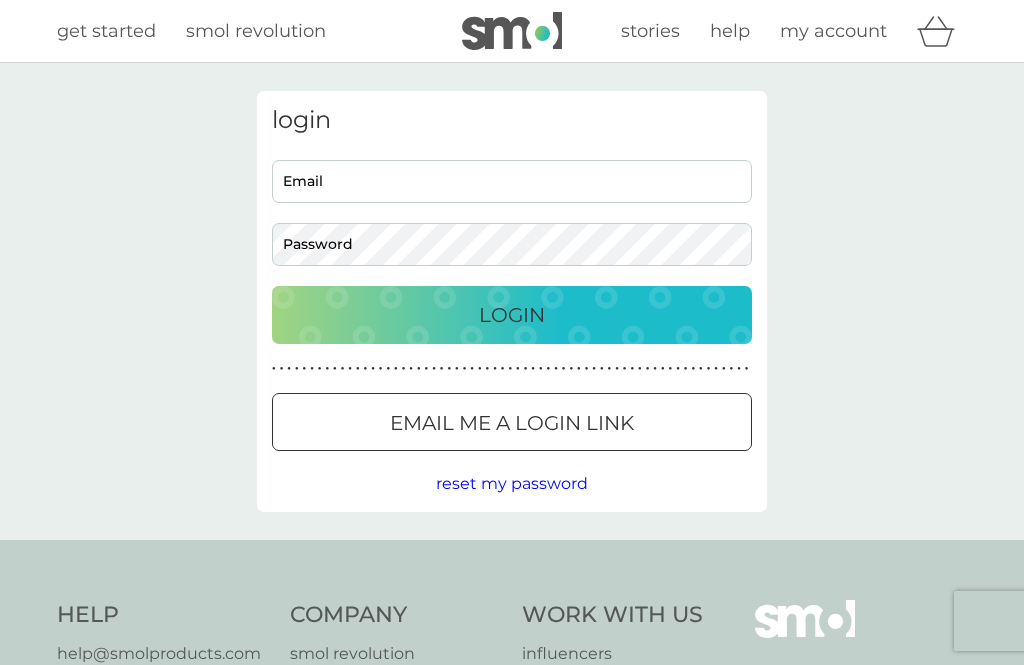 scroll, scrollTop: 0, scrollLeft: 0, axis: both 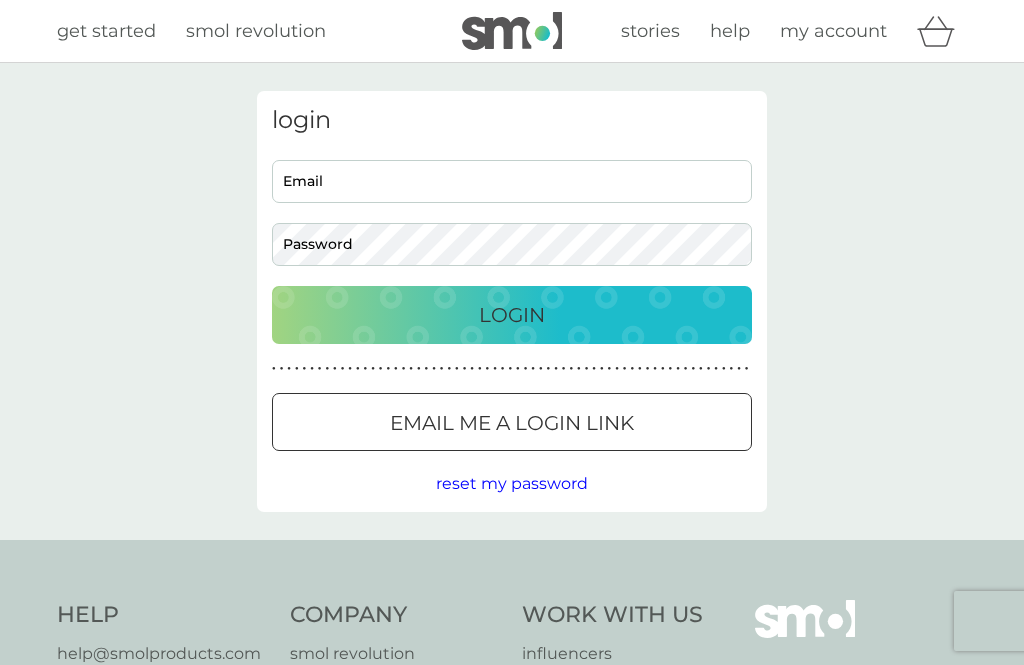 click on "Email" at bounding box center (512, 181) 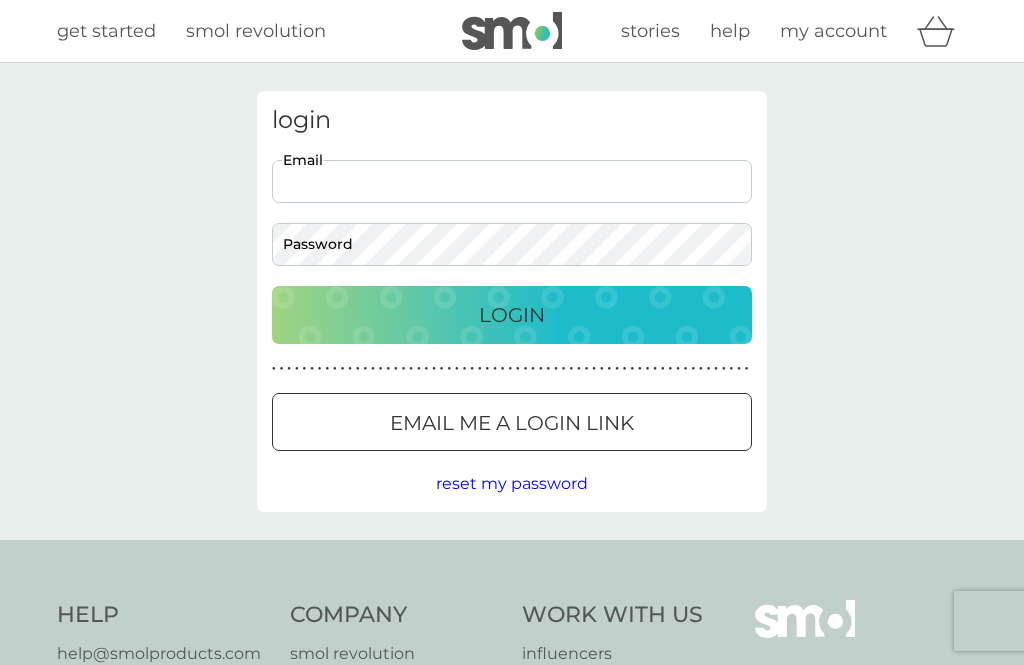 type on "[EMAIL]" 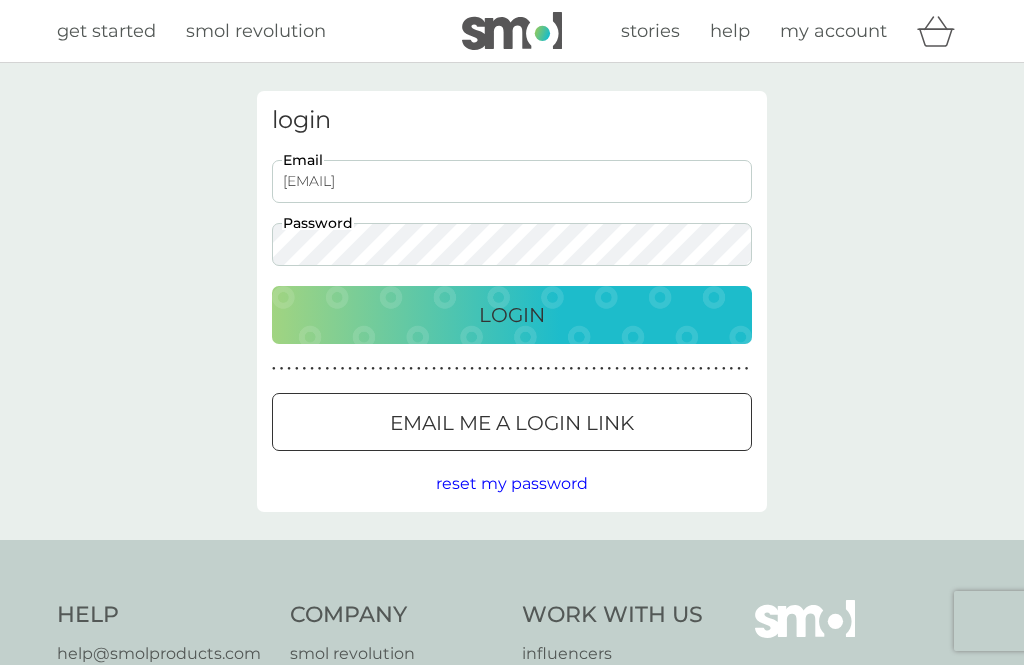 click on "Login" at bounding box center [512, 315] 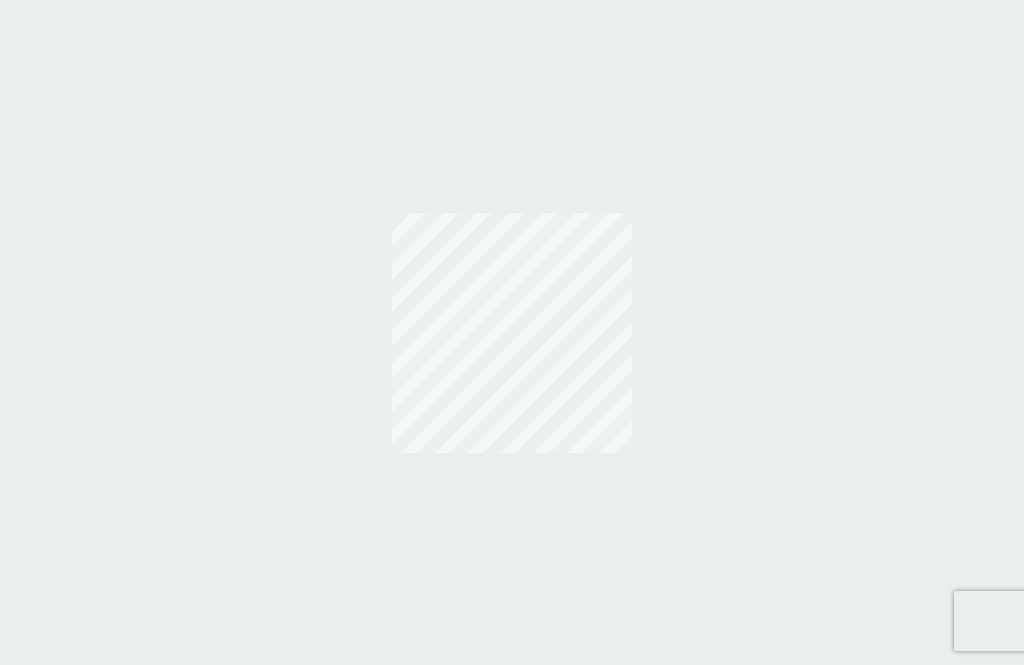 scroll, scrollTop: 0, scrollLeft: 0, axis: both 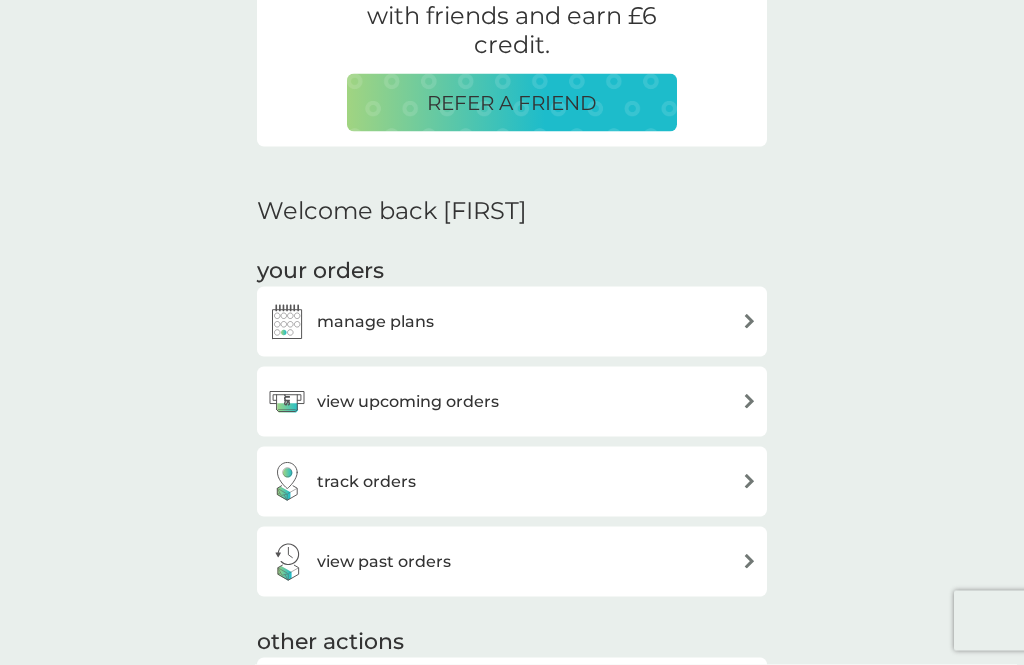 click at bounding box center [749, 401] 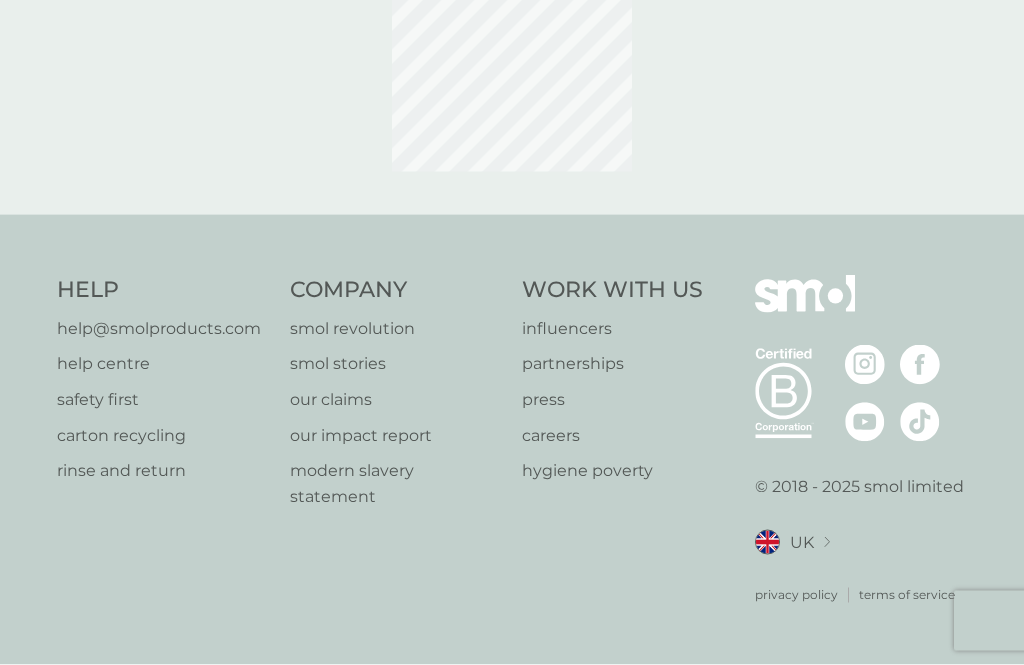 scroll, scrollTop: 0, scrollLeft: 0, axis: both 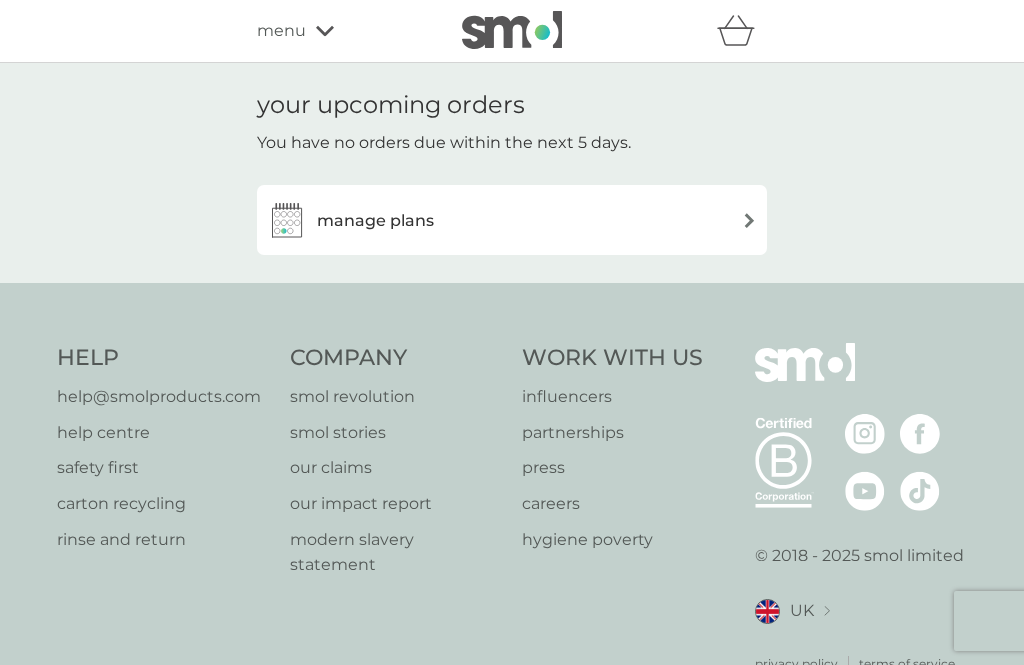 click at bounding box center [749, 220] 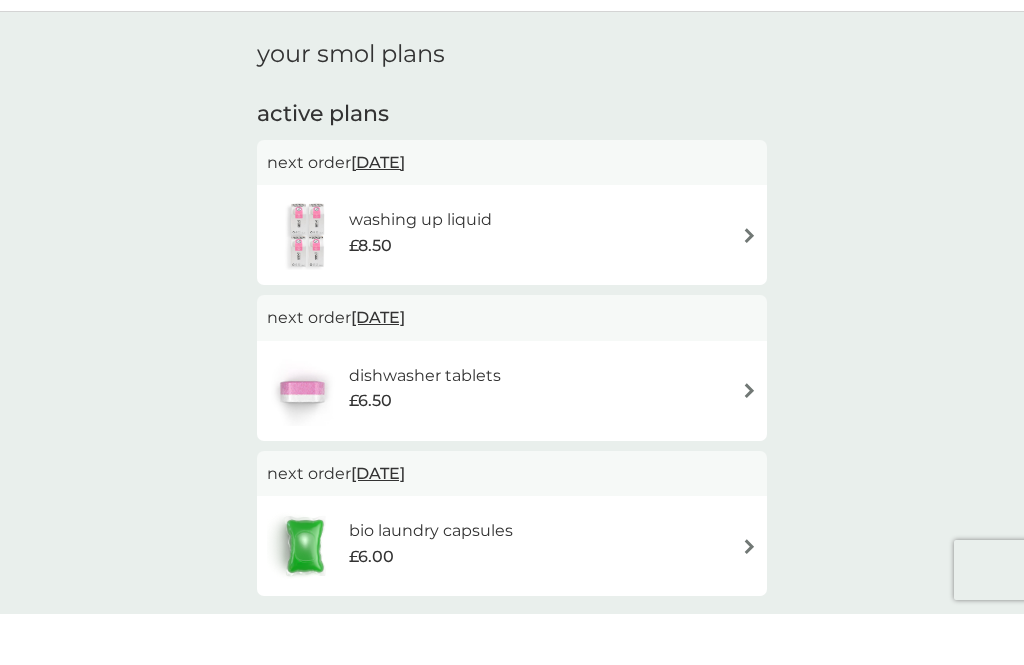 scroll, scrollTop: 52, scrollLeft: 0, axis: vertical 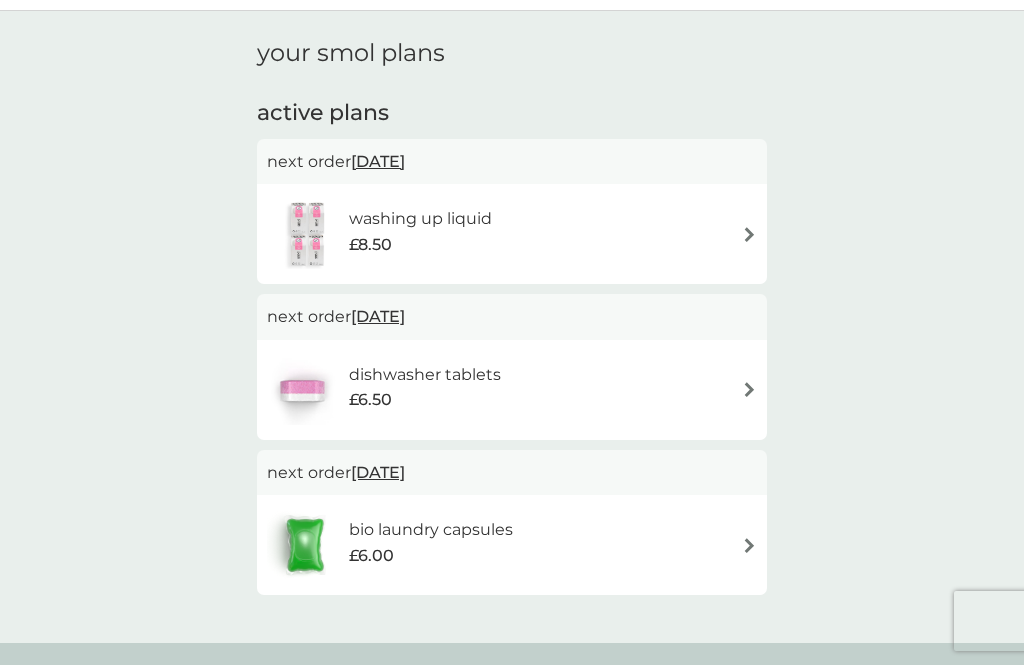 click at bounding box center [749, 389] 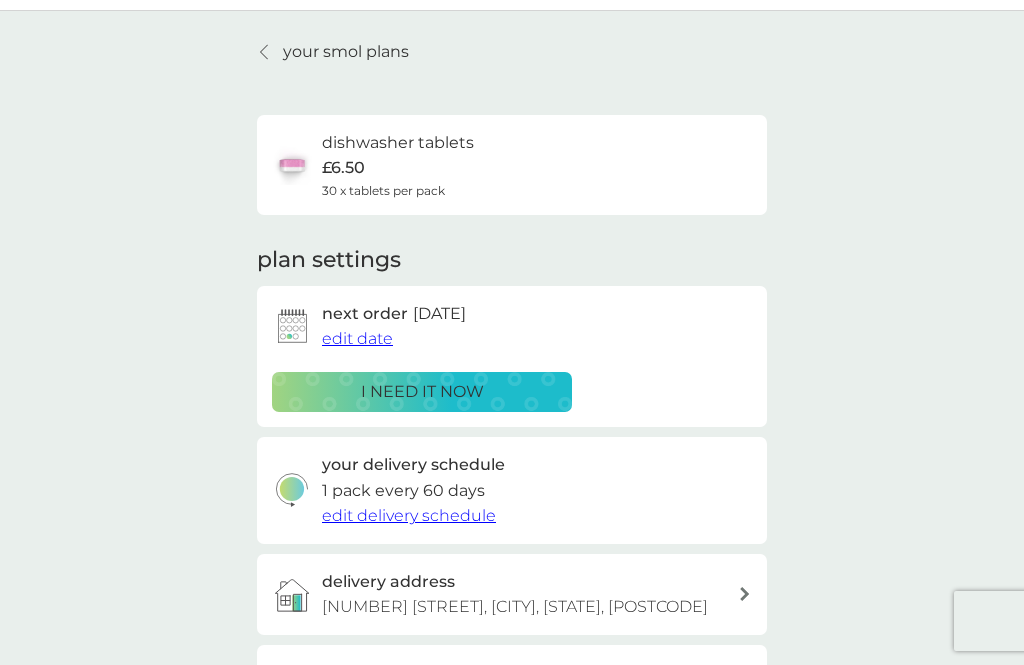 scroll, scrollTop: 0, scrollLeft: 0, axis: both 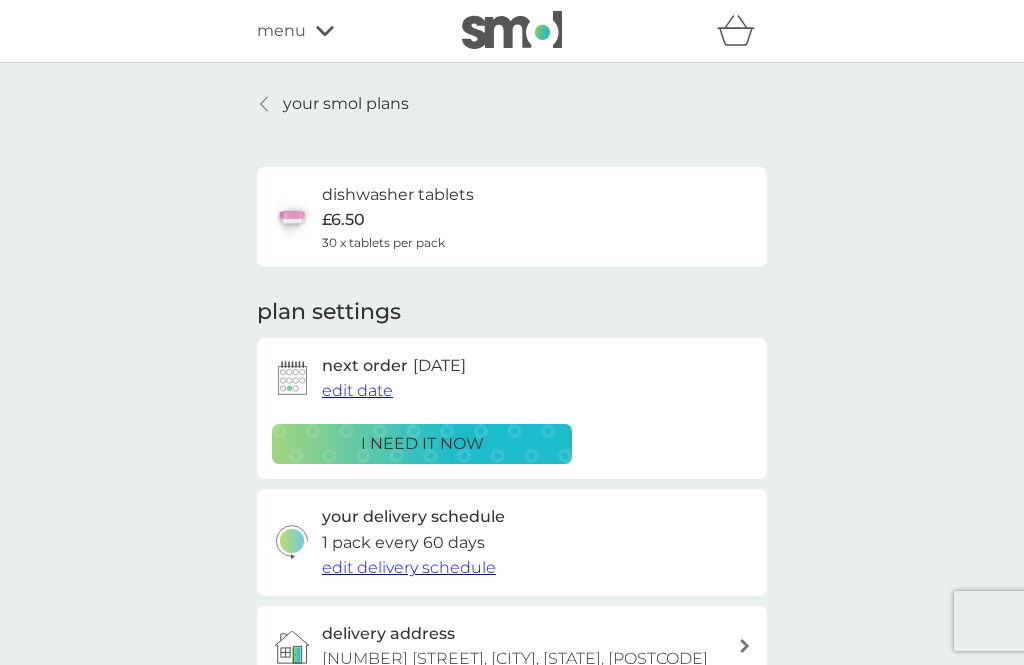 click on "i need it now" at bounding box center [422, 444] 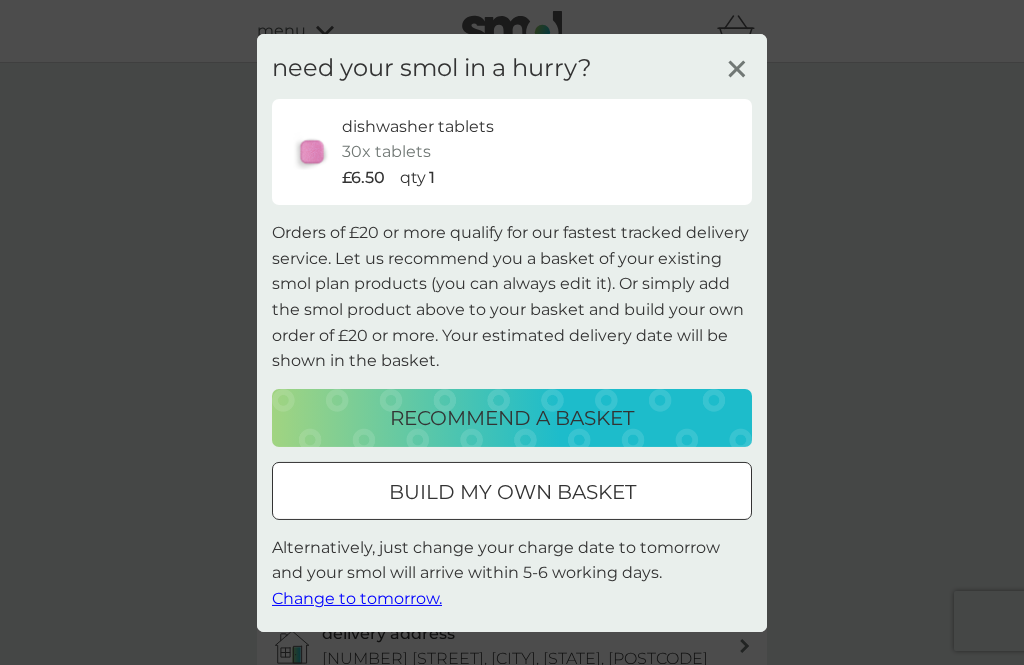 click on "build my own basket" at bounding box center [512, 491] 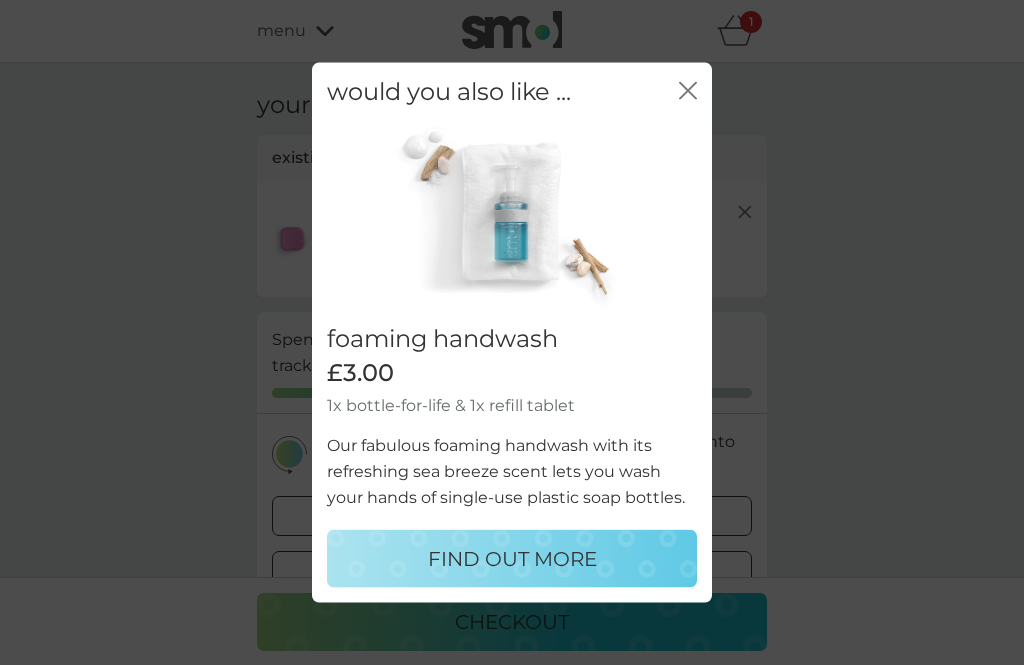 click at bounding box center (507, 217) 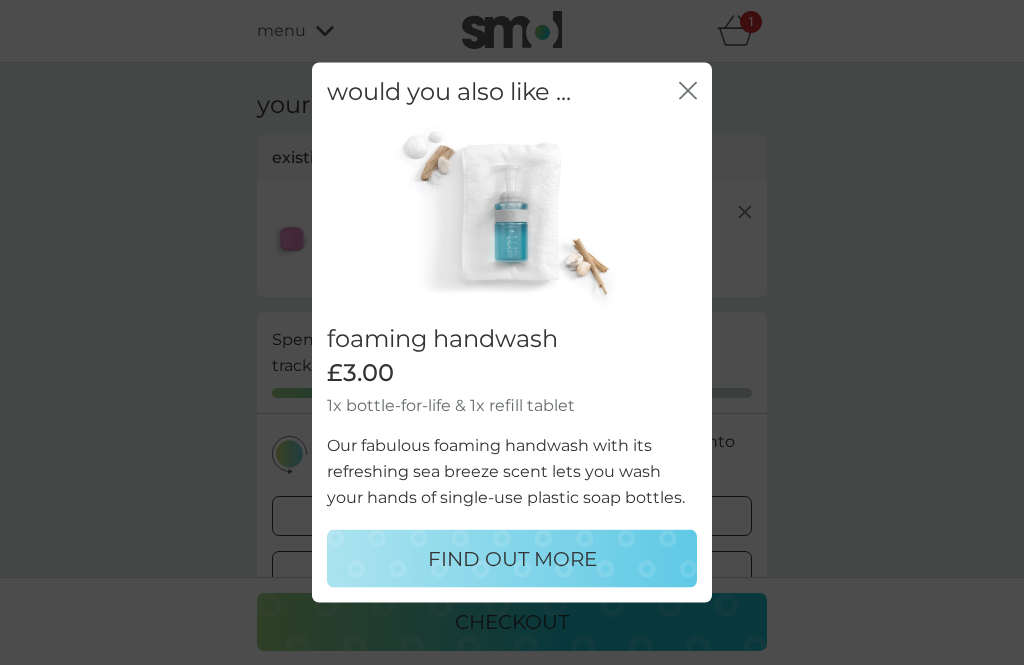 click on "foaming handwash £3.00 1x bottle-for-life & 1x refill tablet Our fabulous foaming handwash with its refreshing sea breeze scent lets you wash your hands of single-use plastic soap bottles. FIND OUT MORE" at bounding box center (512, 362) 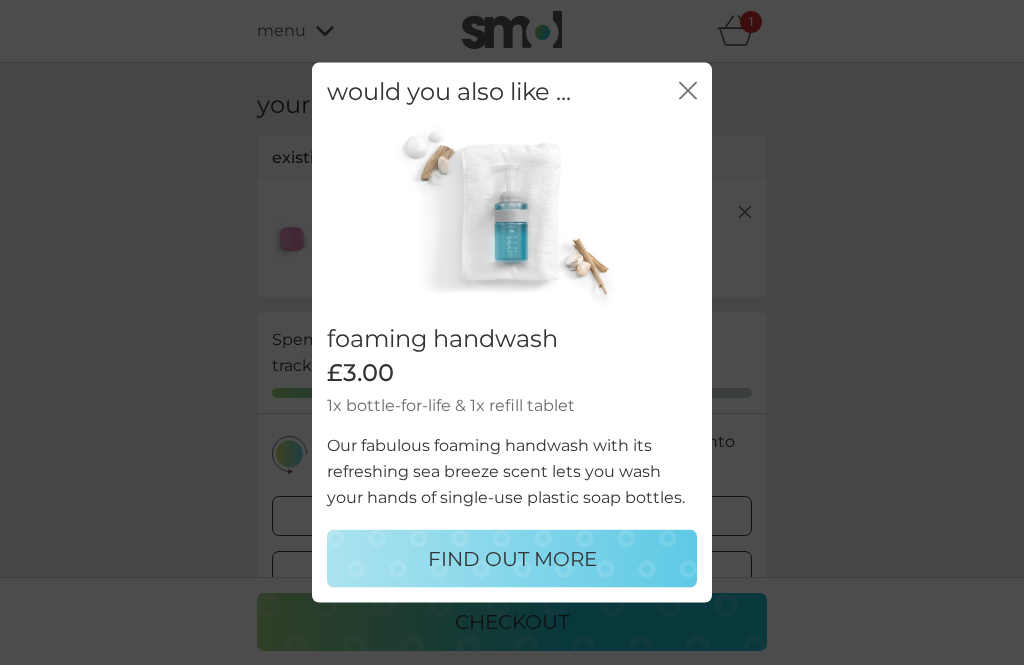 click at bounding box center [507, 217] 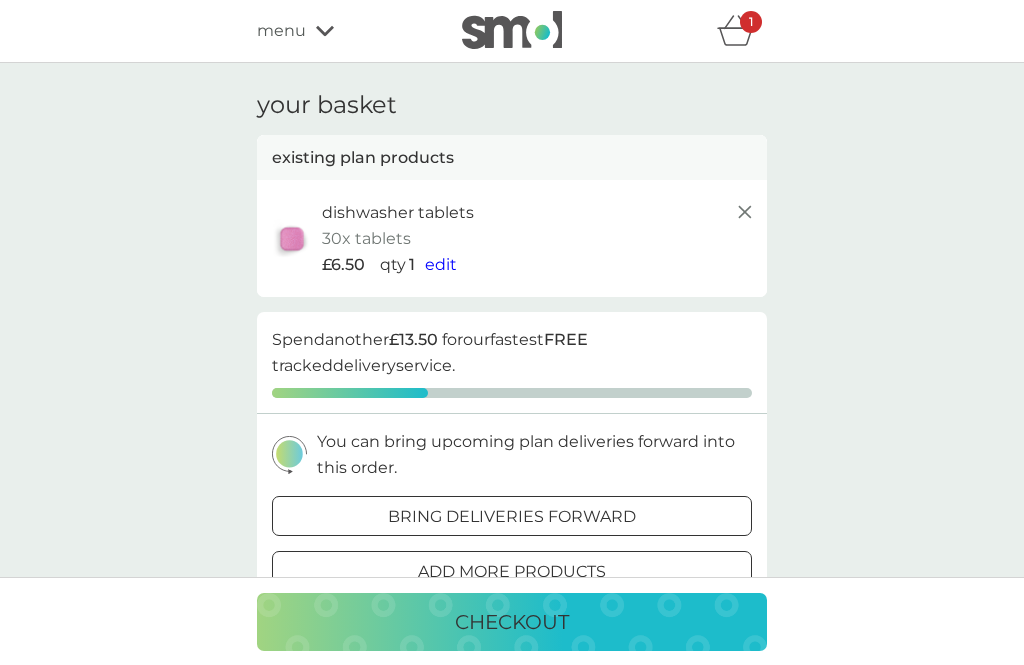 click on "your basket existing plan products dishwasher tablets 30x tablets £6.50 qty 1 edit proceed to checkout Spend  another  £13.50   for  our  fastest  FREE   tracked  delivery  service.  You can bring upcoming plan deliveries forward into this order. bring deliveries forward add more products we   donate 1 wash   to The Hygiene Bank charity with every laundry or dishwash FREE trial. Delivery FREE Total to pay £6.50 your future charges existing plans next charge date [DATE] dishwasher tablets 30x tablets   £6.50 qty 1 checkout" at bounding box center [512, 593] 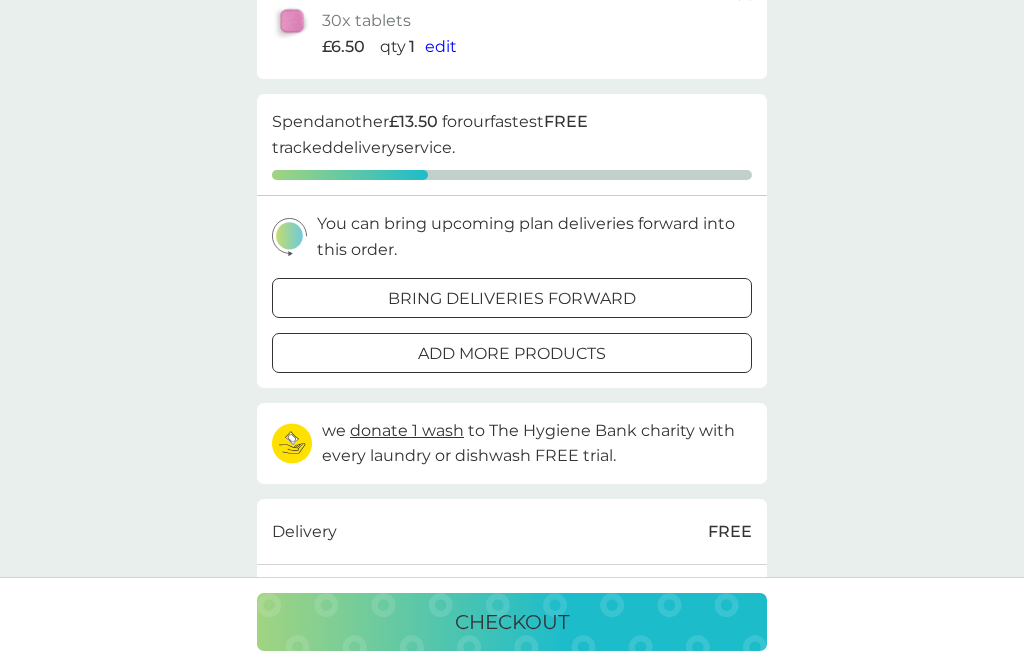 scroll, scrollTop: 221, scrollLeft: 0, axis: vertical 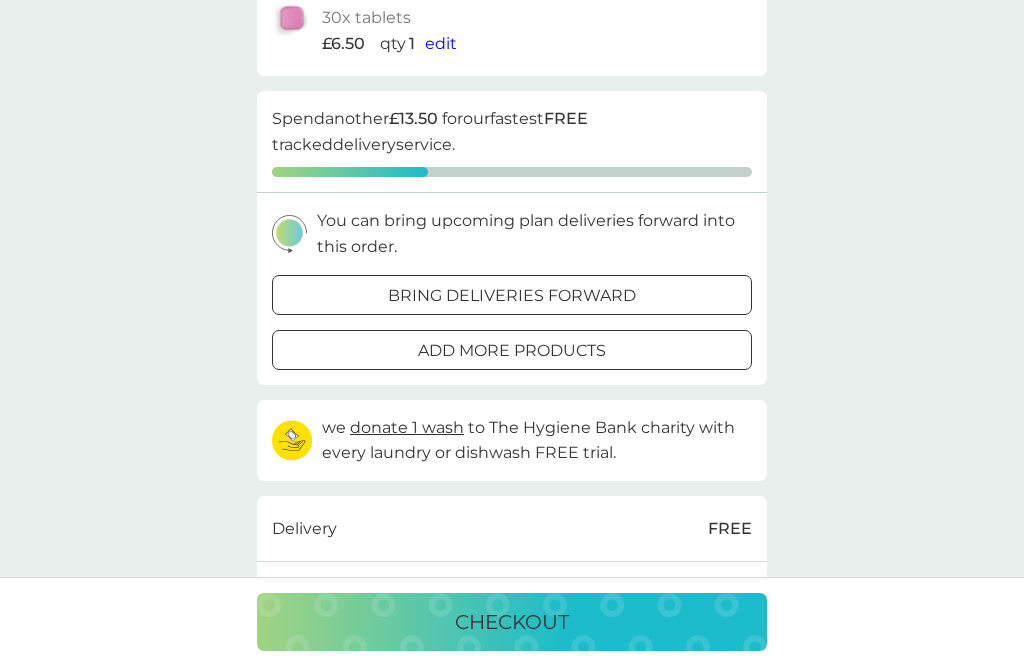 click on "bring deliveries forward" at bounding box center (512, 295) 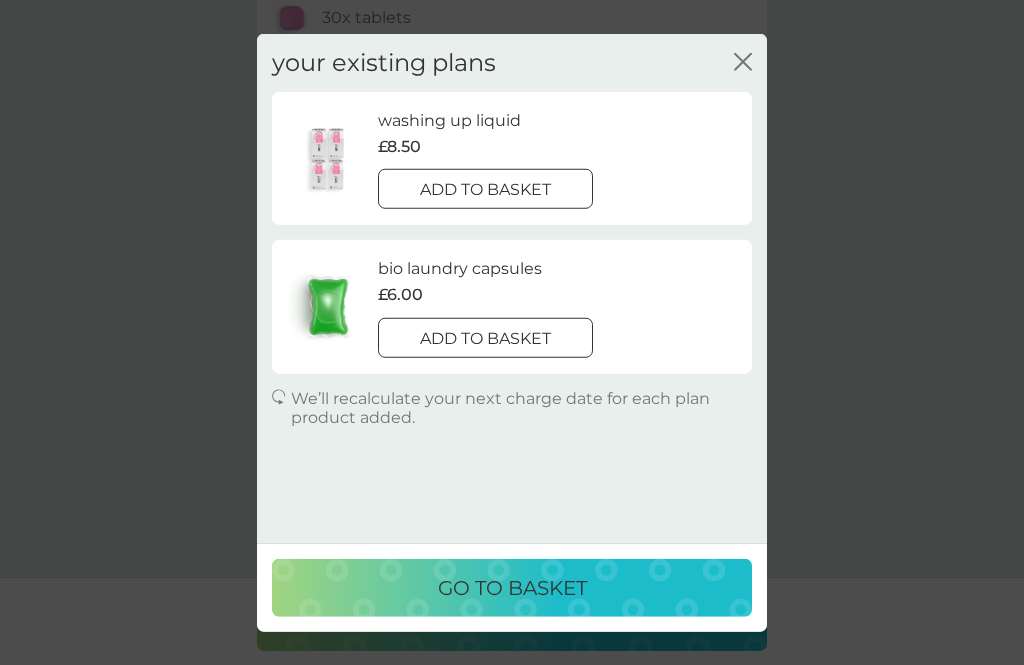click on "add to basket" at bounding box center [485, 338] 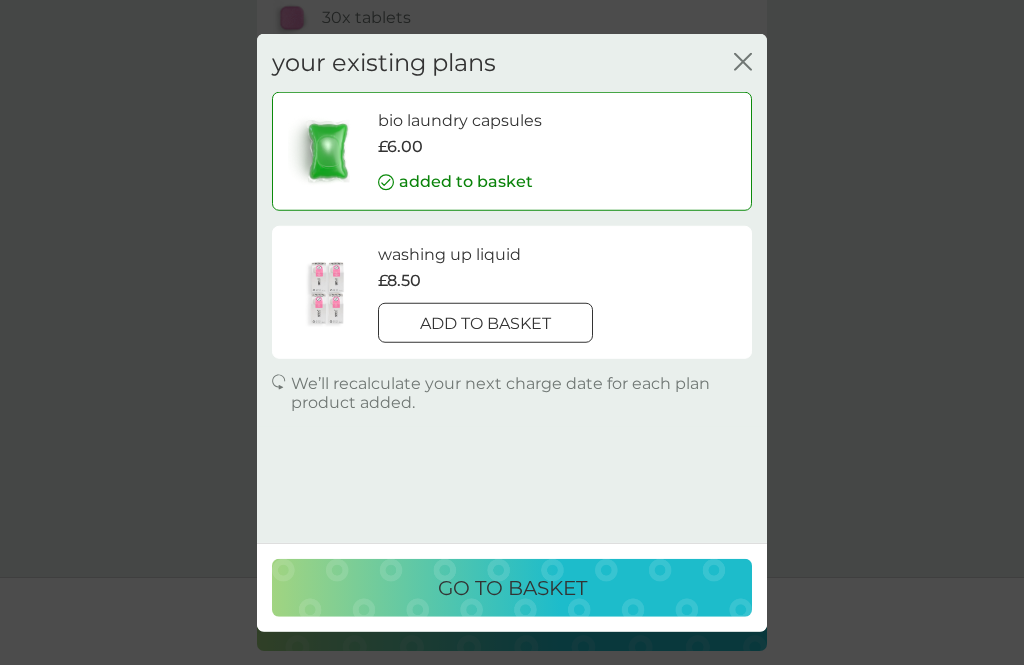 click on "add to basket" at bounding box center [485, 324] 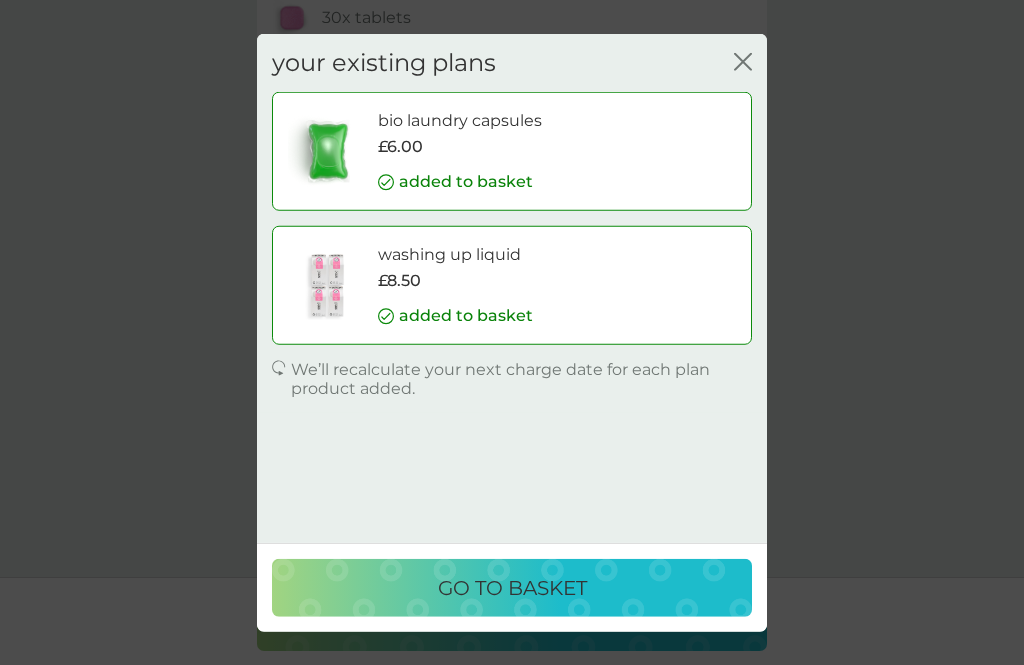 click on "go to basket" at bounding box center (512, 588) 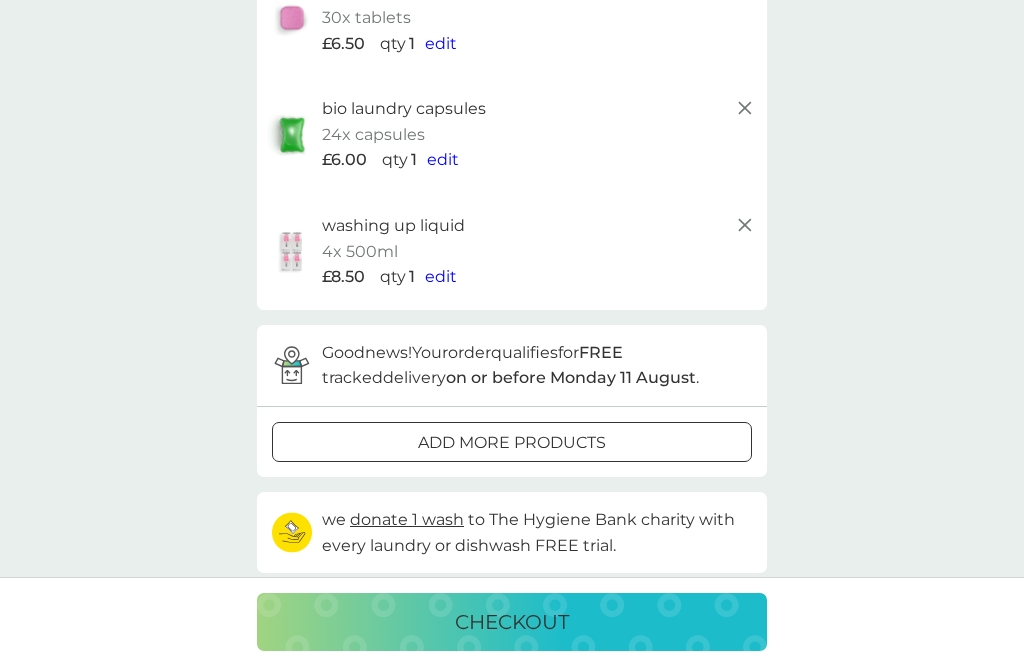 click on "edit" at bounding box center (441, 276) 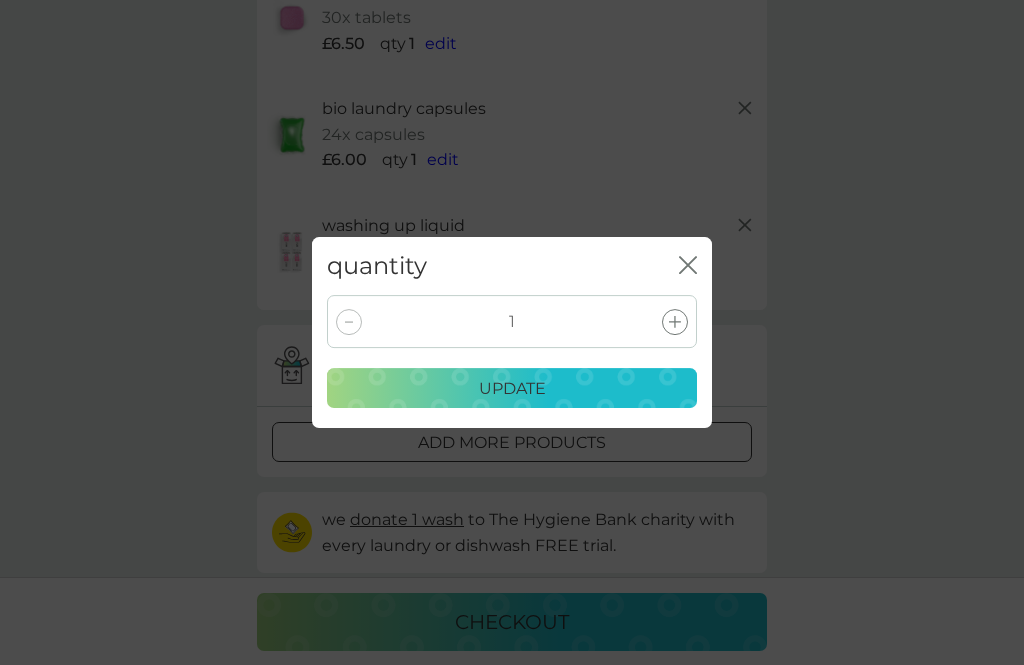 click at bounding box center [675, 322] 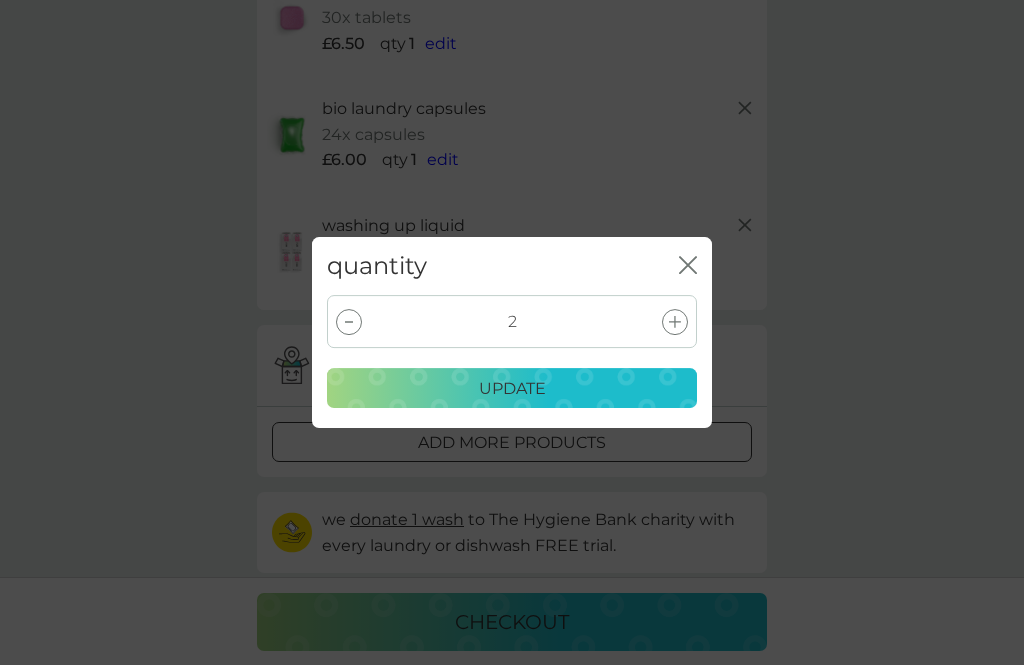 click on "update" at bounding box center [512, 389] 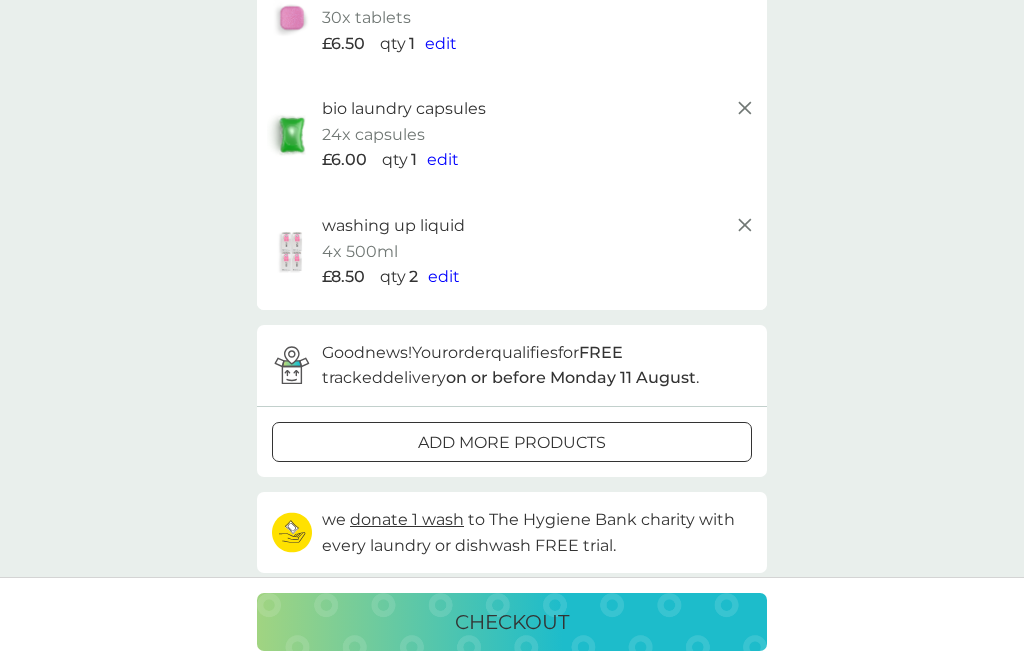 click 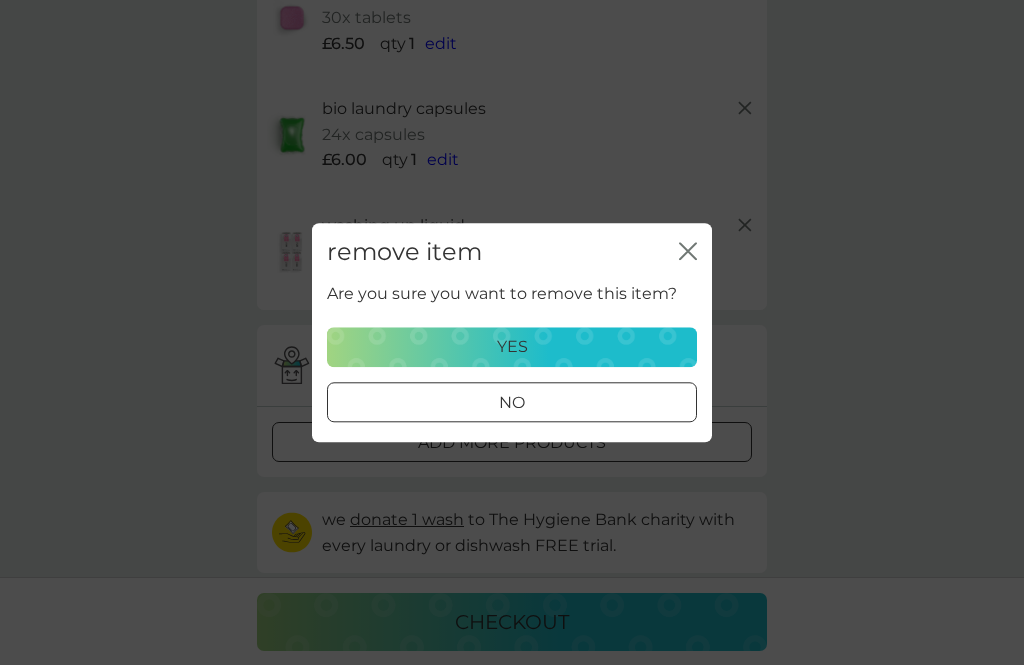 click on "yes" at bounding box center (512, 347) 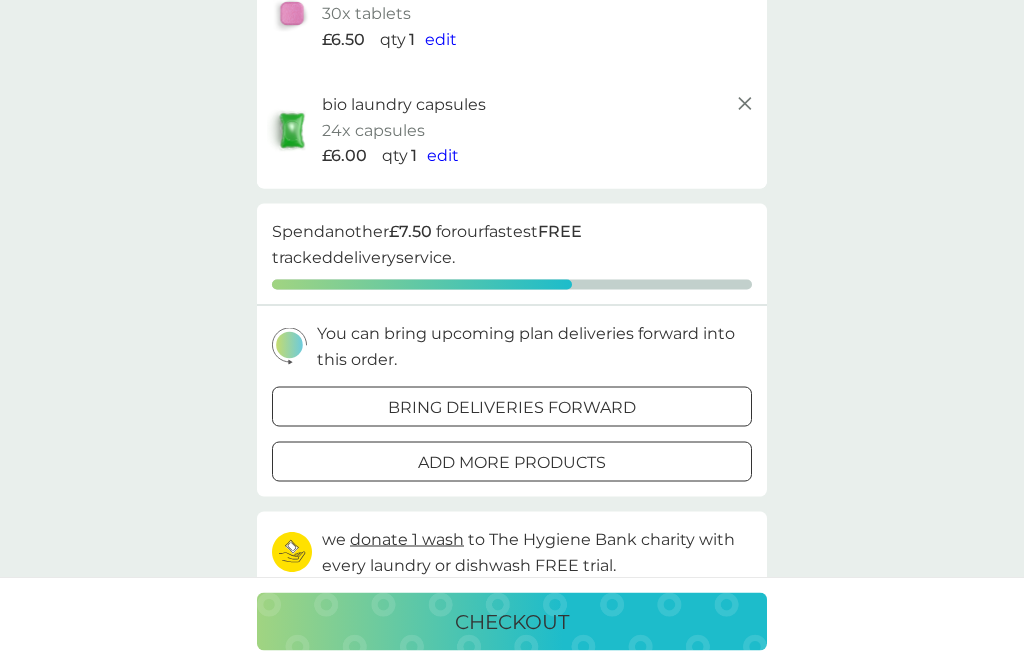 scroll, scrollTop: 226, scrollLeft: 0, axis: vertical 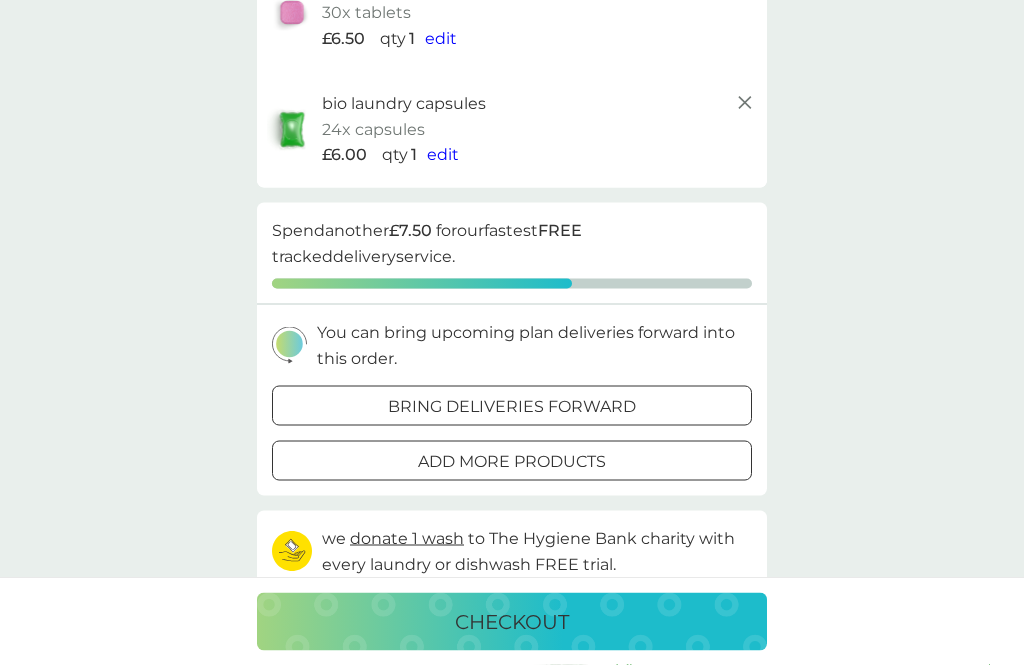 click on "add more products" at bounding box center (512, 462) 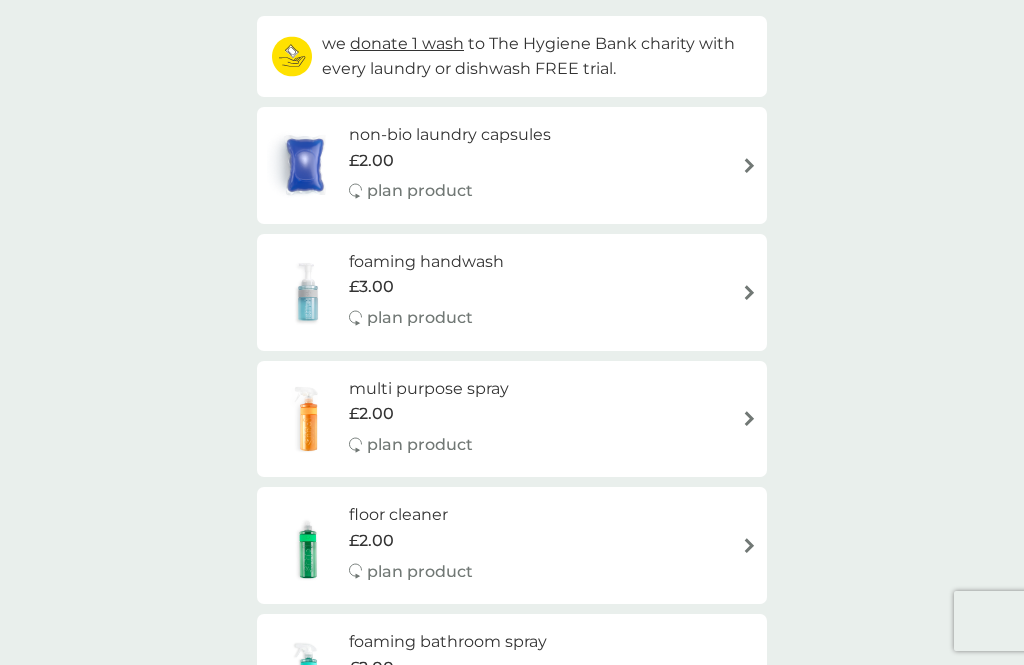 scroll, scrollTop: 221, scrollLeft: 0, axis: vertical 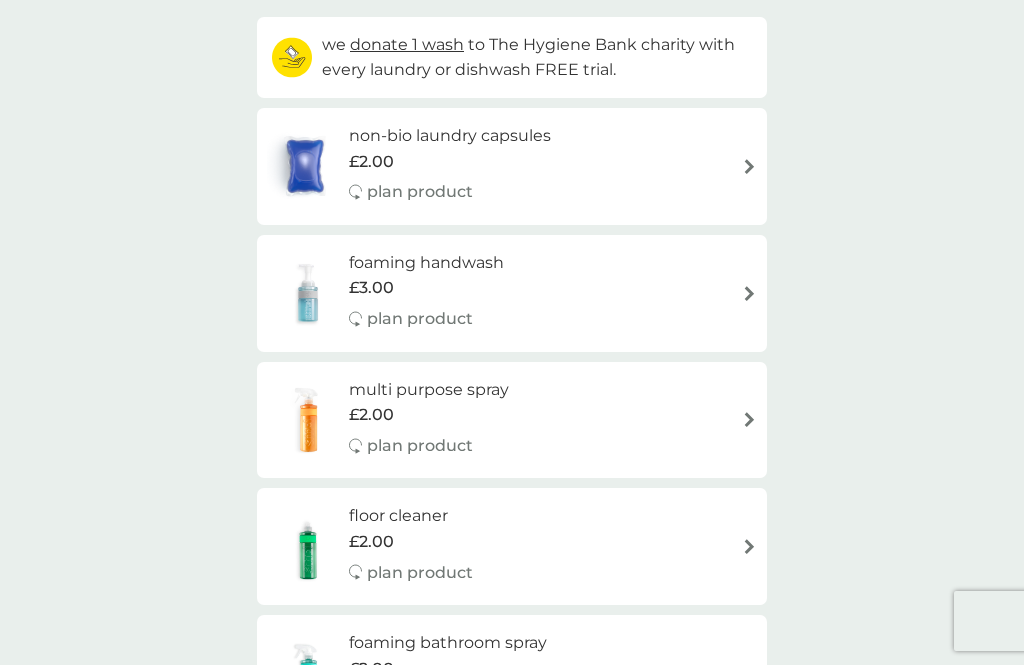 click at bounding box center (749, 419) 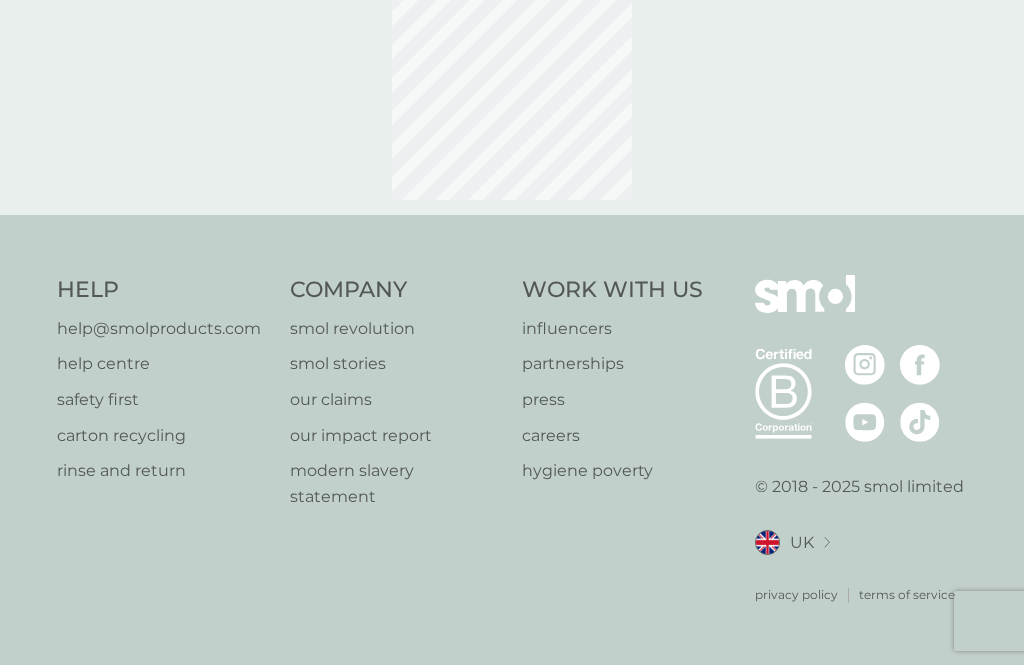 select on "112" 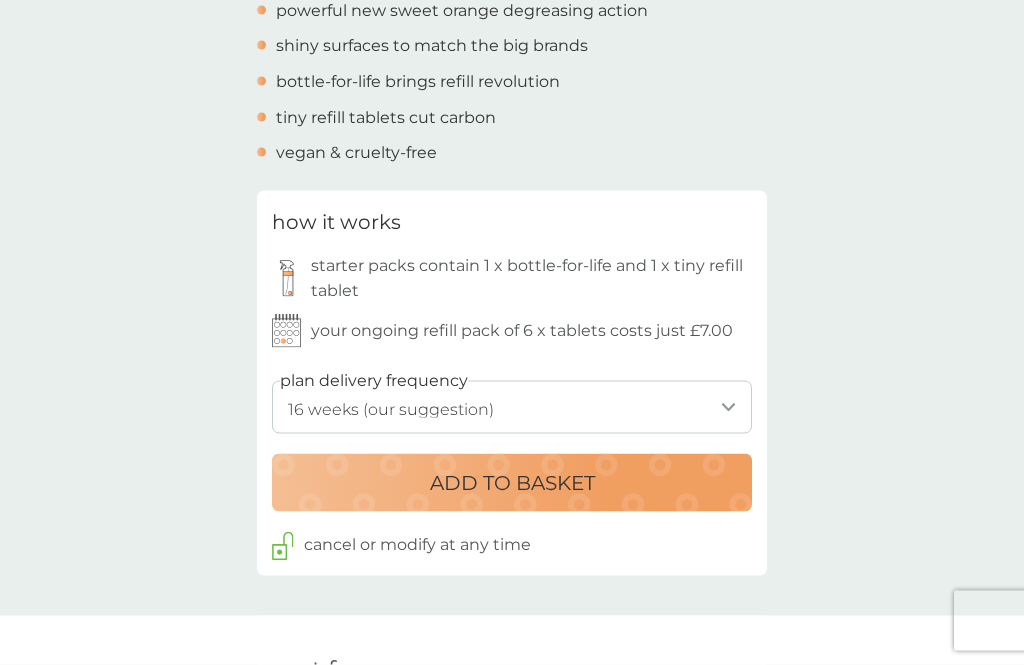scroll, scrollTop: 821, scrollLeft: 0, axis: vertical 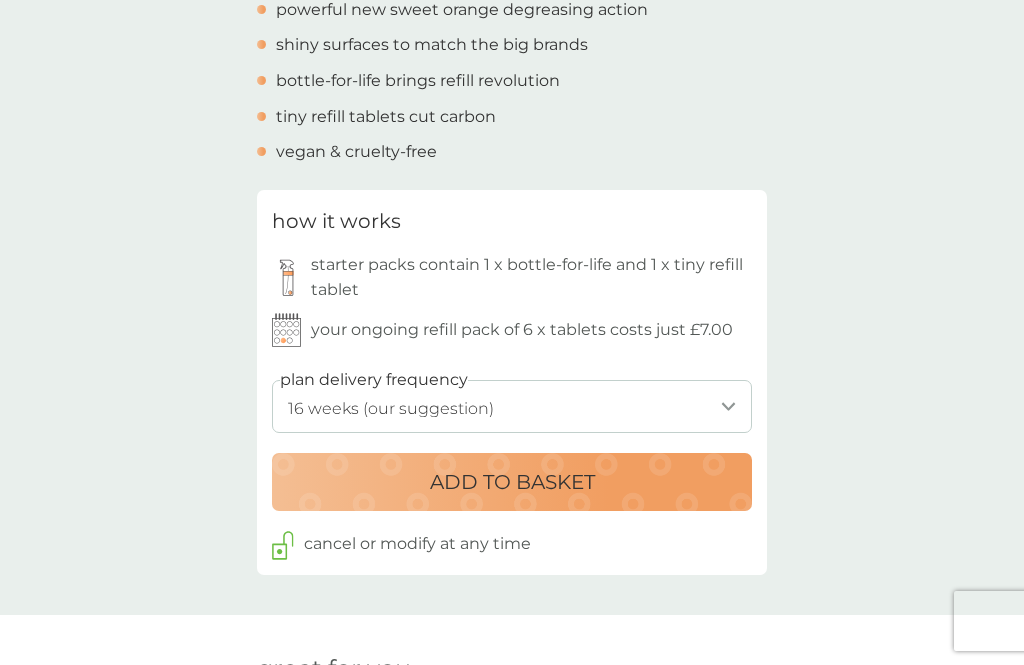 click on "1 week  2 weeks  3 weeks  4 weeks  5 weeks  6 weeks  7 weeks  8 weeks  9 weeks  10 weeks  11 weeks  12 weeks  13 weeks  14 weeks  15 weeks  16 weeks (our suggestion) 17 weeks  18 weeks  19 weeks  20 weeks  21 weeks  22 weeks  23 weeks  24 weeks  25 weeks  26 weeks  27 weeks  28 weeks  29 weeks  30 weeks  31 weeks  32 weeks  33 weeks  34 weeks  35 weeks" at bounding box center (512, 406) 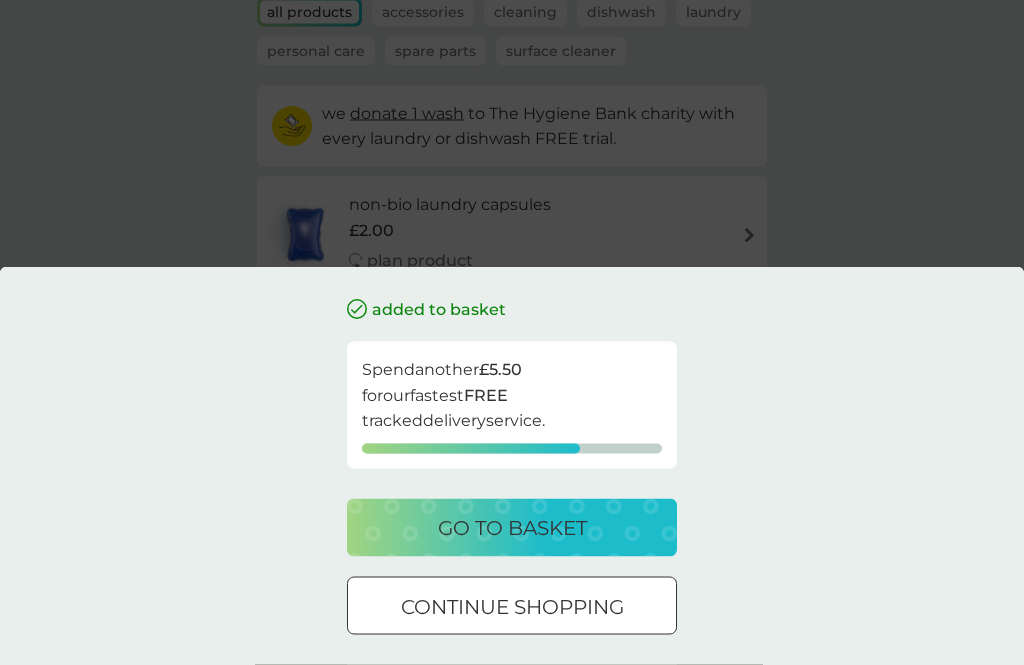 scroll, scrollTop: 154, scrollLeft: 0, axis: vertical 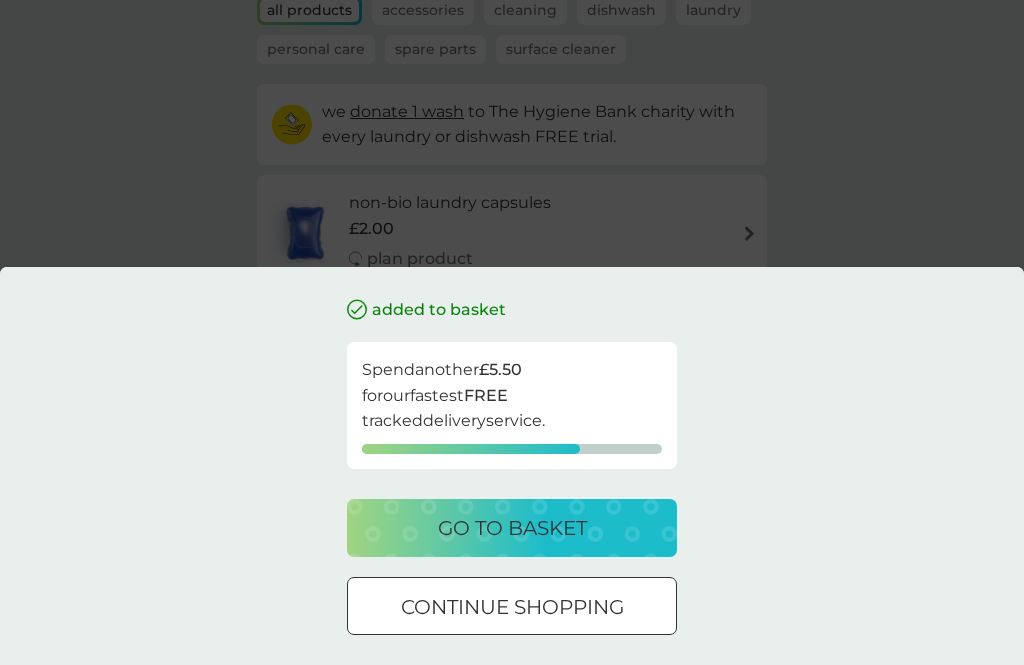 click on "continue shopping" at bounding box center (512, 607) 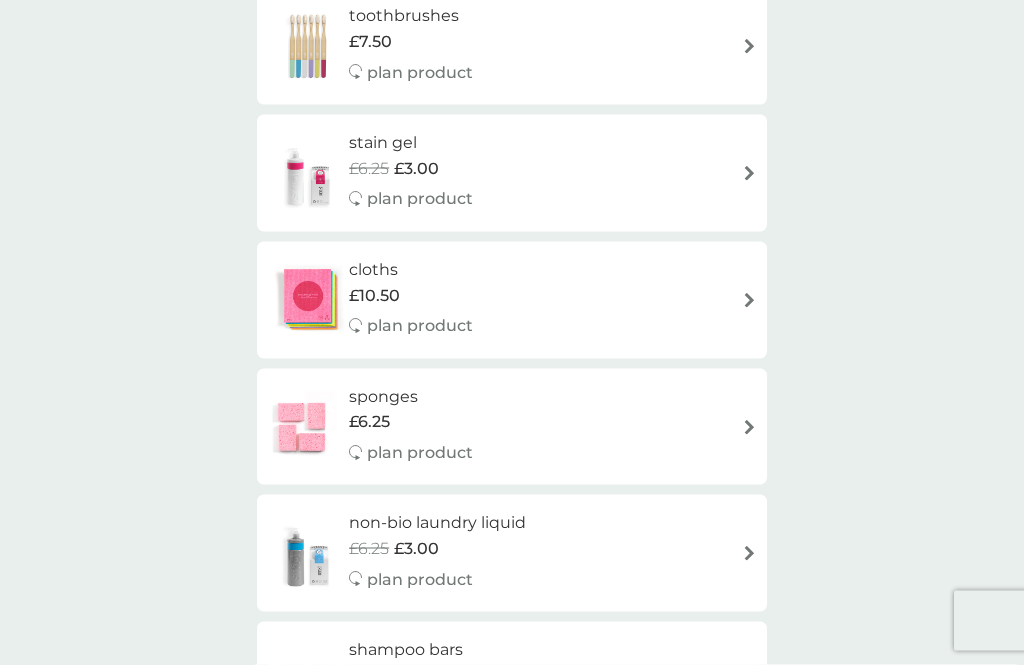 scroll, scrollTop: 2083, scrollLeft: 0, axis: vertical 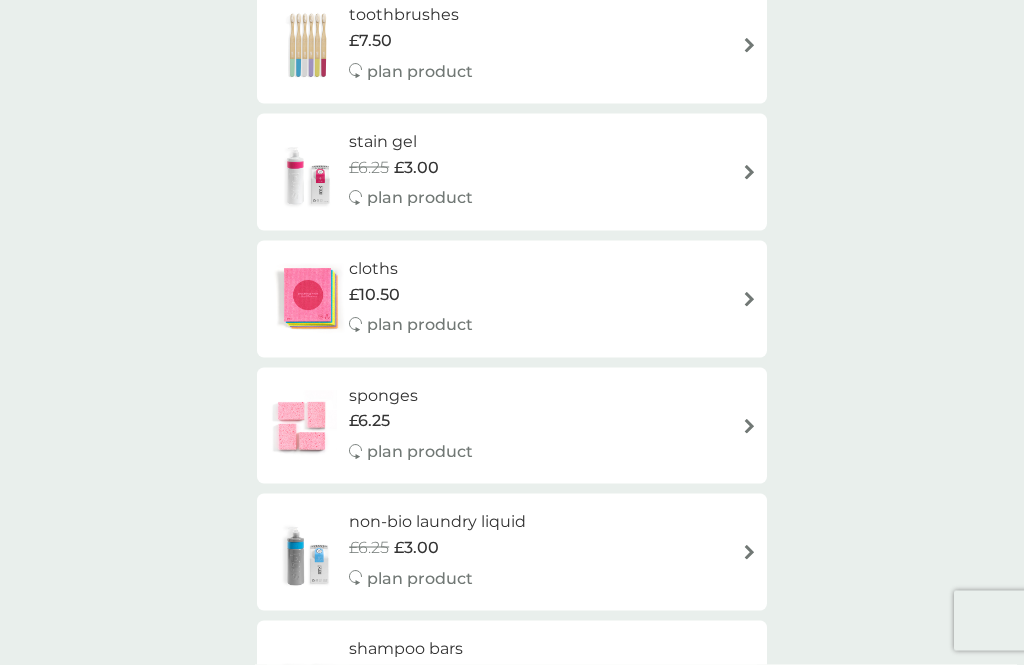 click at bounding box center [749, 426] 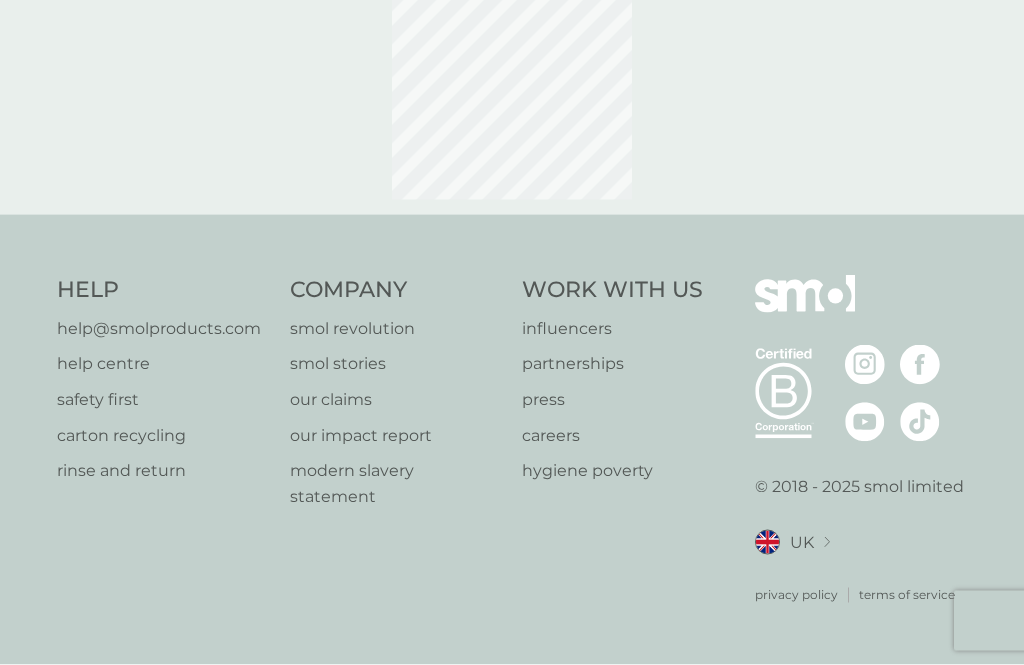 scroll, scrollTop: 0, scrollLeft: 0, axis: both 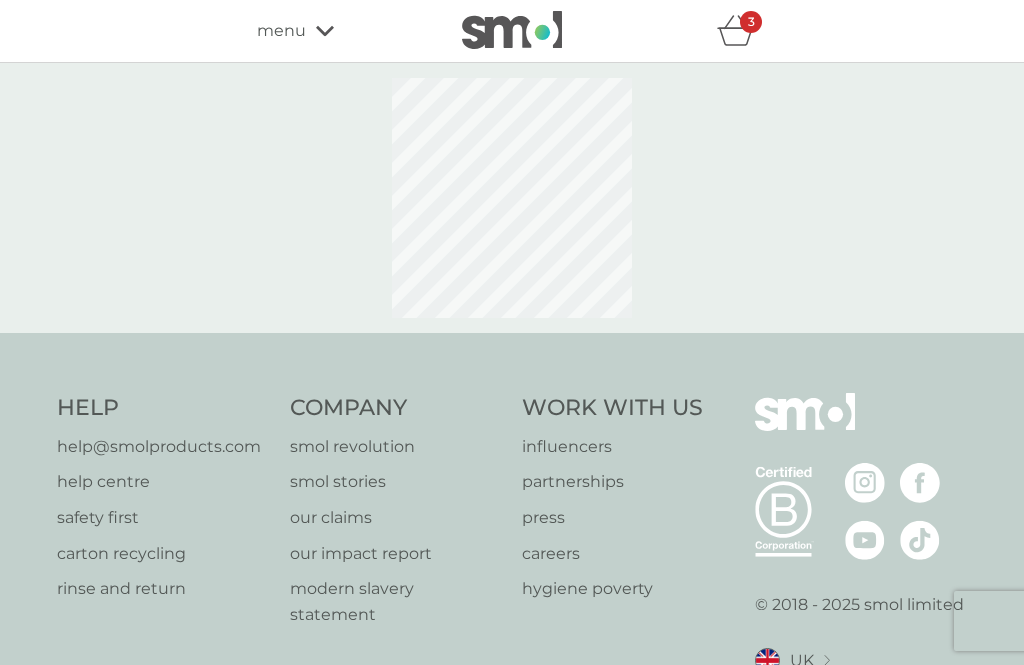 select on "63" 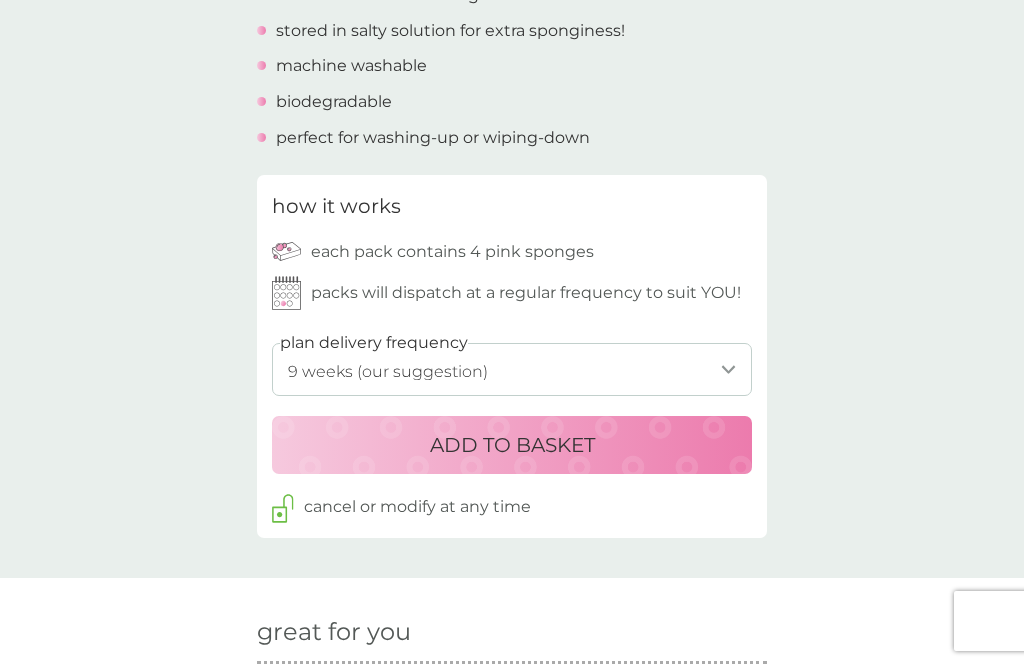 scroll, scrollTop: 819, scrollLeft: 0, axis: vertical 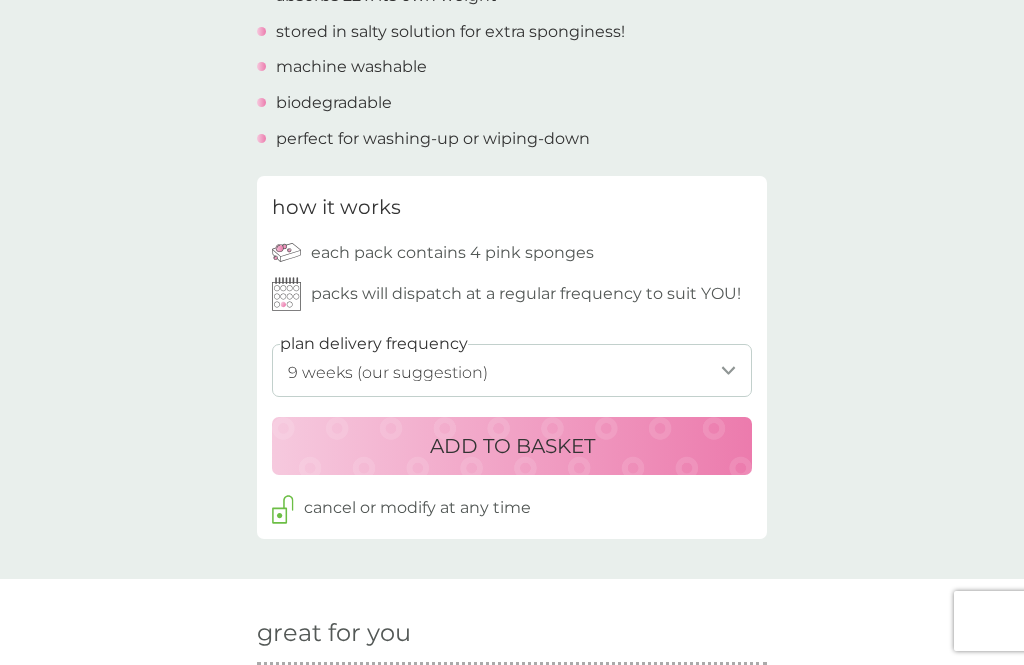 click on "ADD TO BASKET" at bounding box center (512, 446) 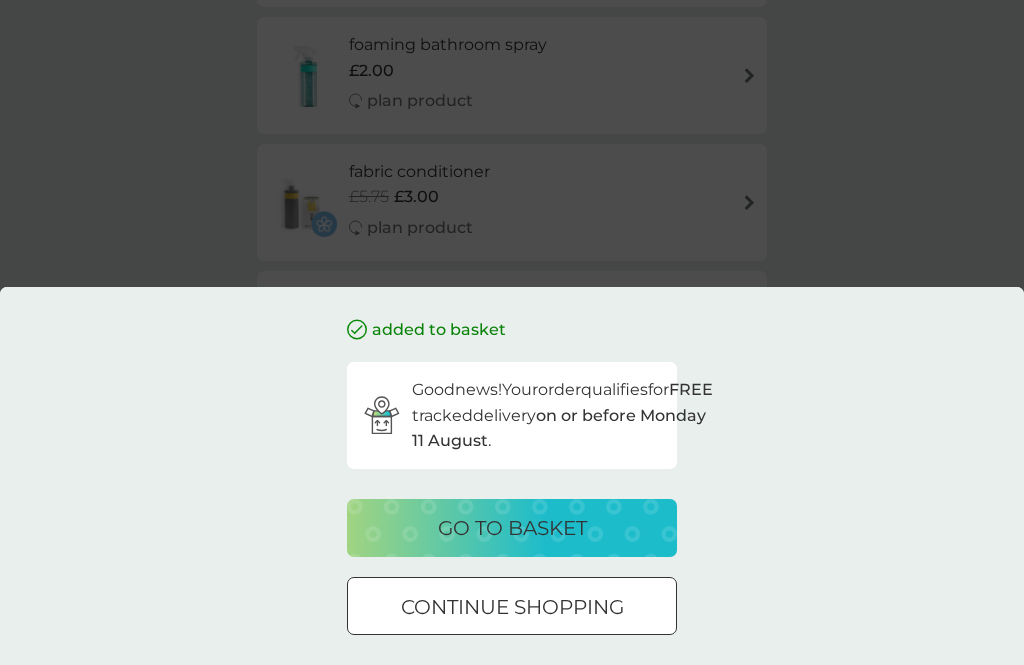 scroll, scrollTop: 0, scrollLeft: 0, axis: both 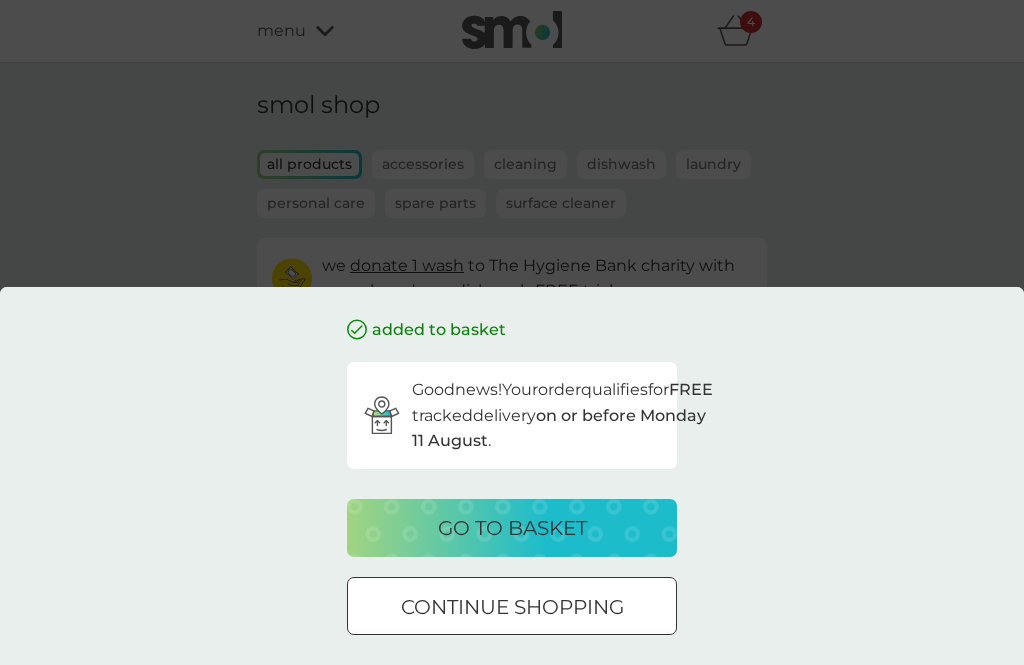 click on "go to basket" at bounding box center (512, 528) 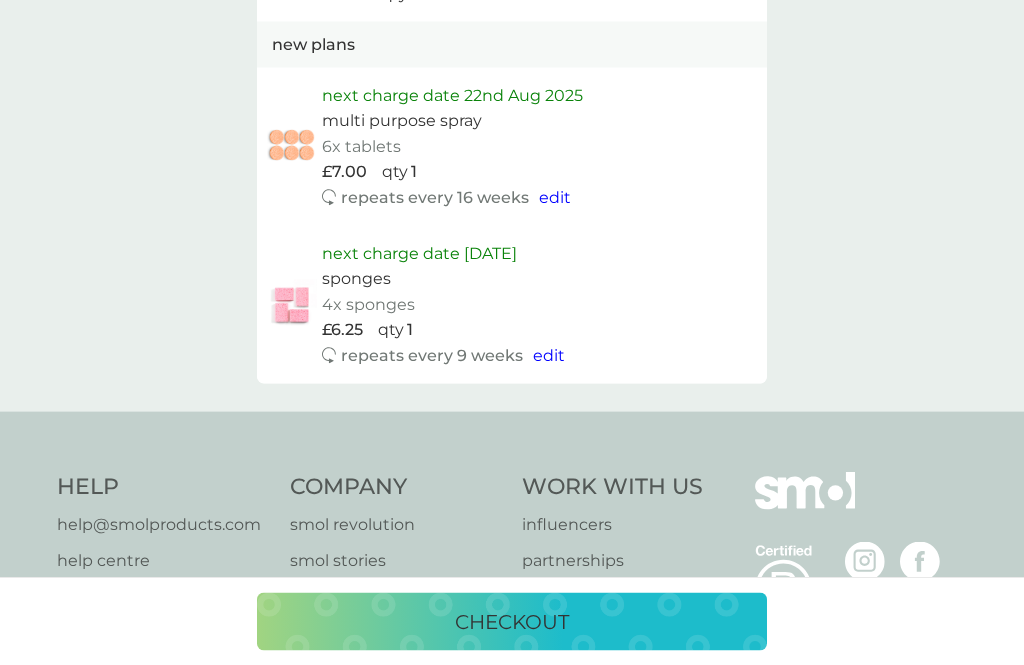 scroll, scrollTop: 1584, scrollLeft: 0, axis: vertical 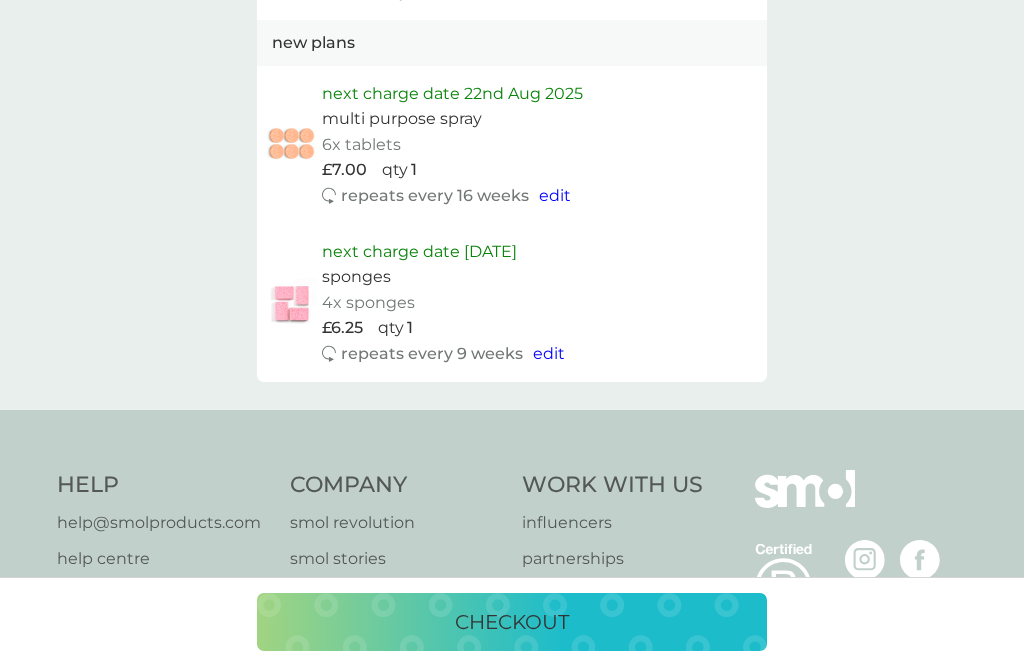 click on "checkout" at bounding box center (512, 622) 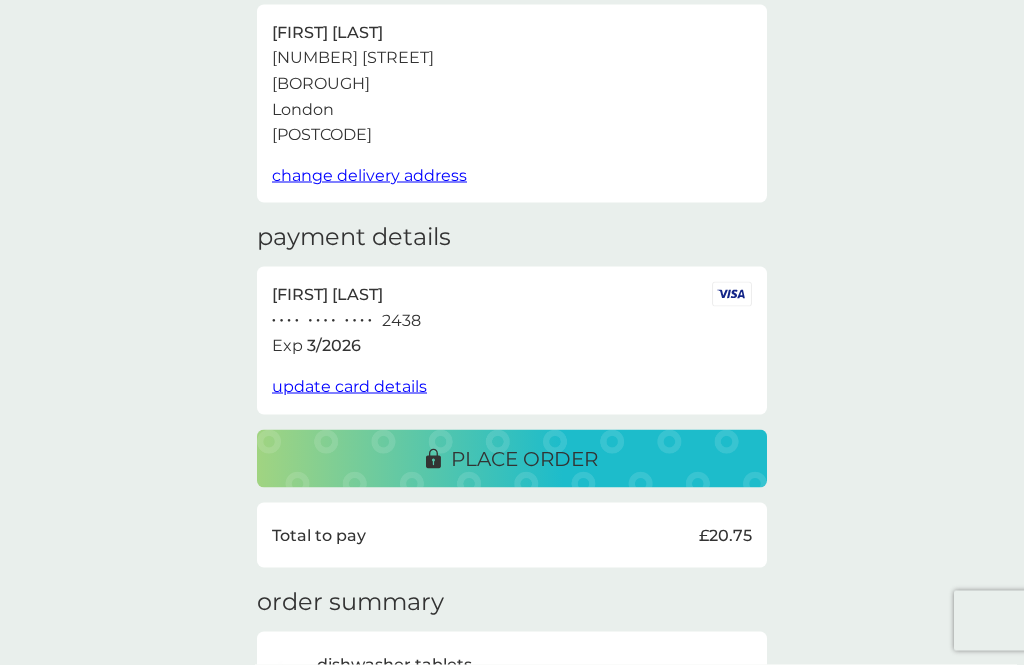 scroll, scrollTop: 132, scrollLeft: 0, axis: vertical 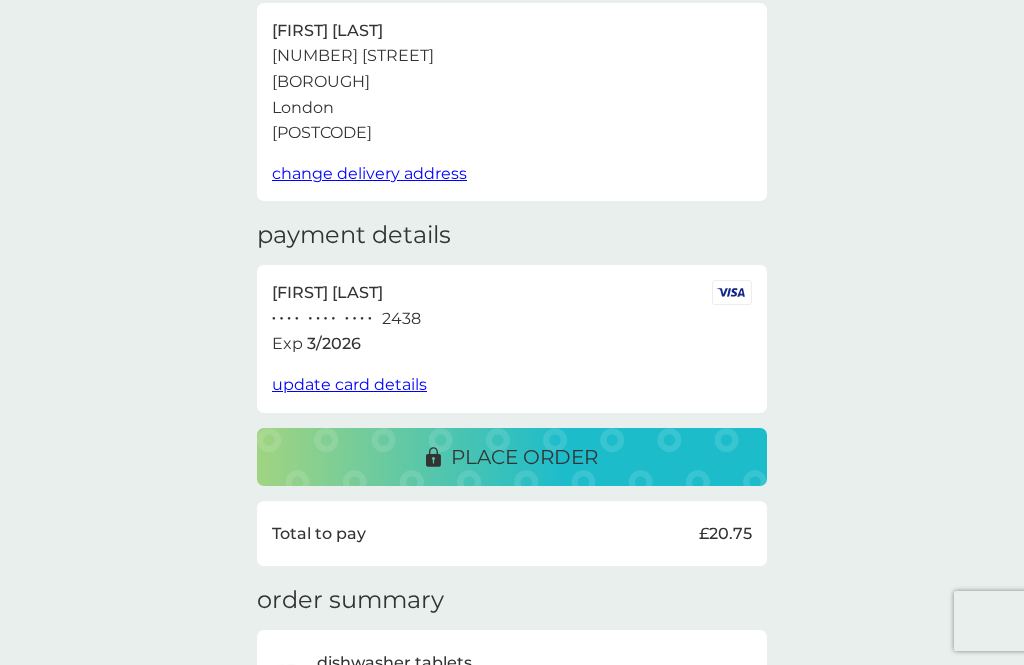 click on "place order" at bounding box center (512, 457) 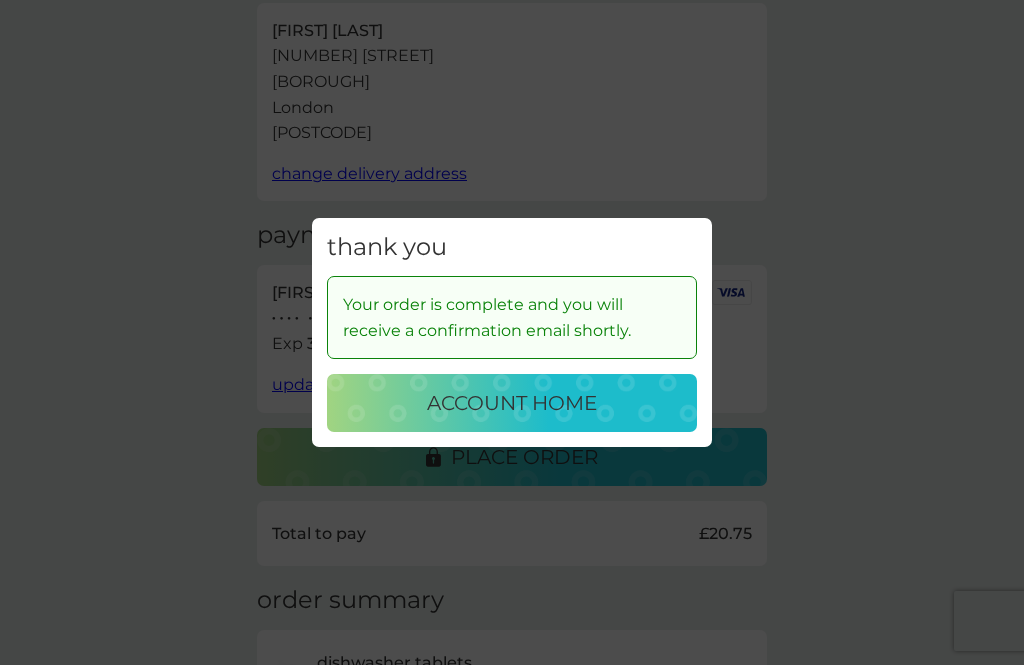 click on "account home" at bounding box center [512, 403] 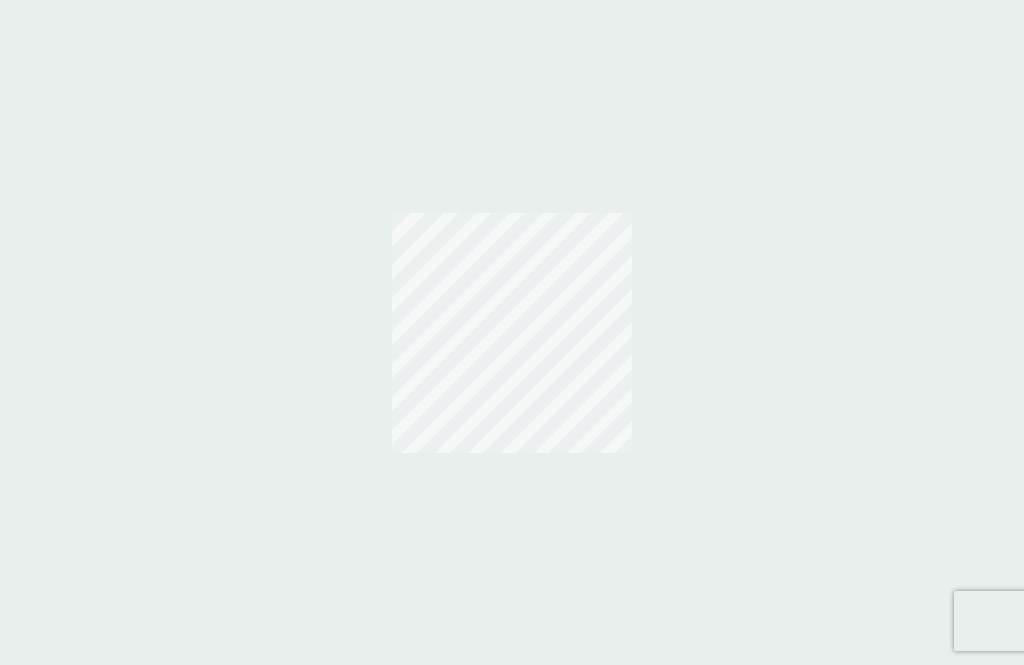 scroll, scrollTop: 0, scrollLeft: 0, axis: both 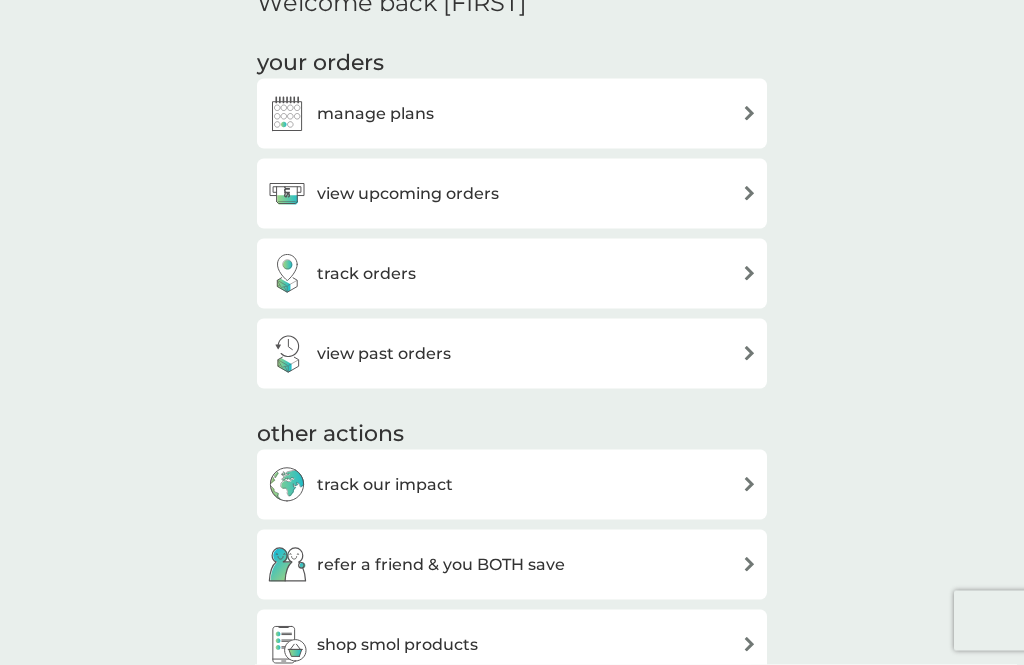 click at bounding box center [749, 273] 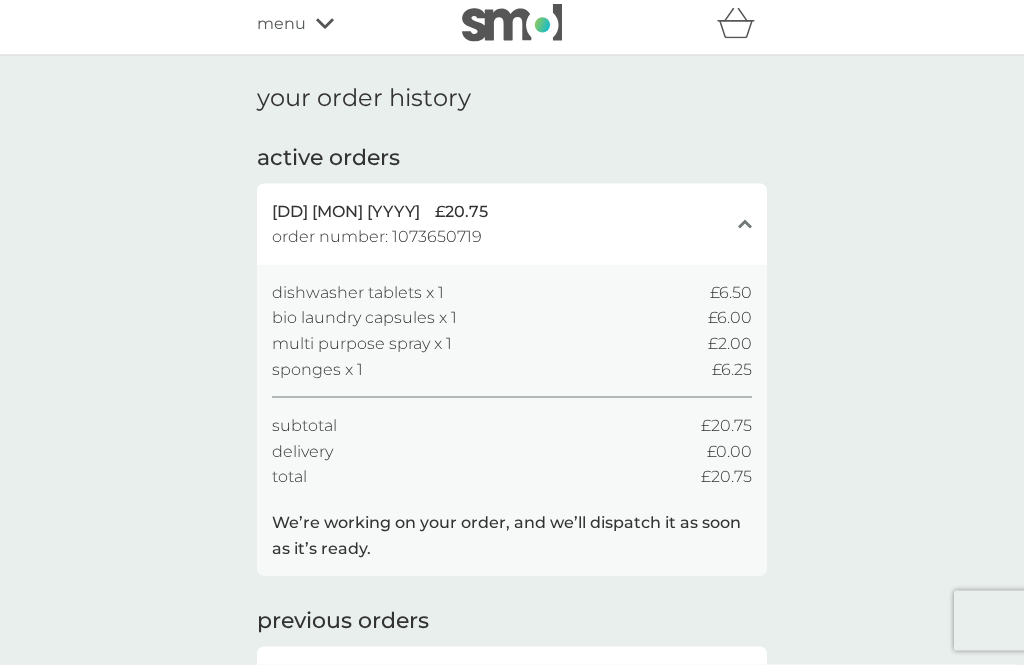 scroll, scrollTop: 0, scrollLeft: 0, axis: both 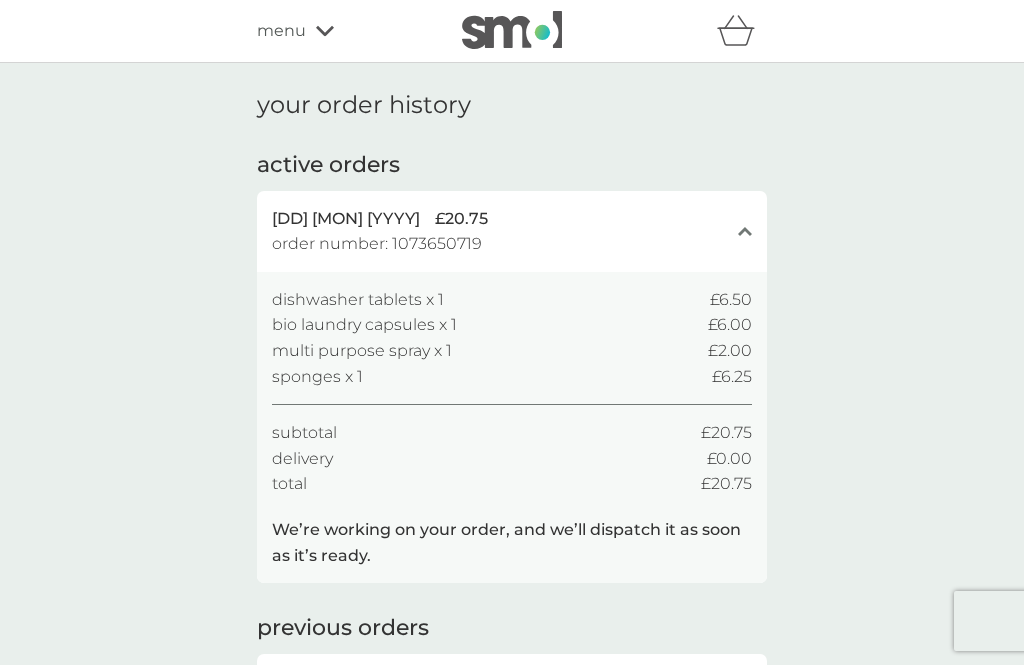 click on "menu" at bounding box center [342, 31] 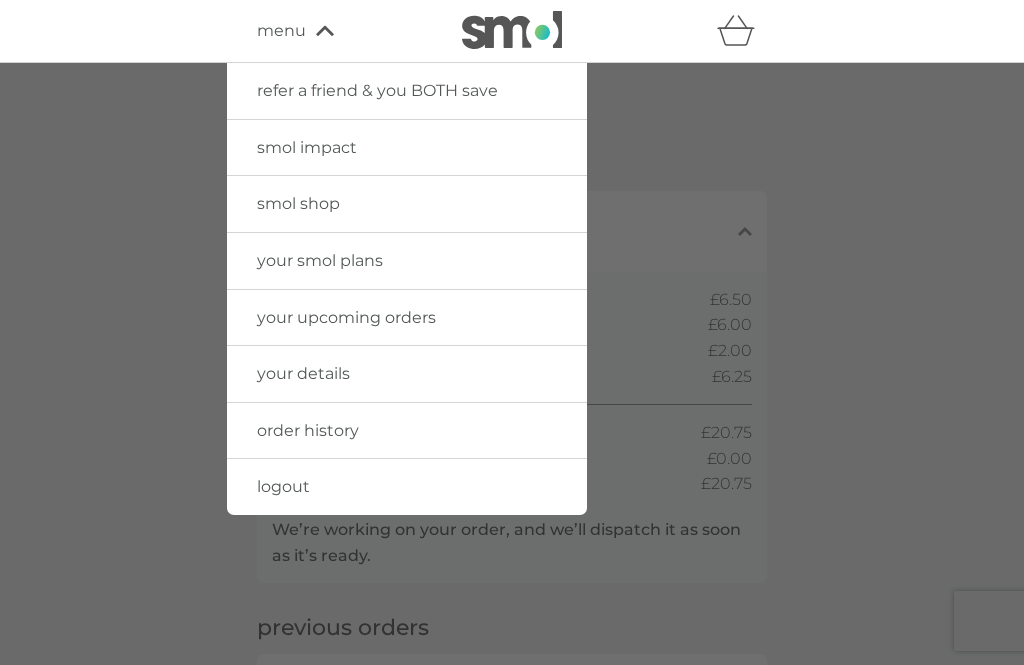 click on "your details" at bounding box center [303, 373] 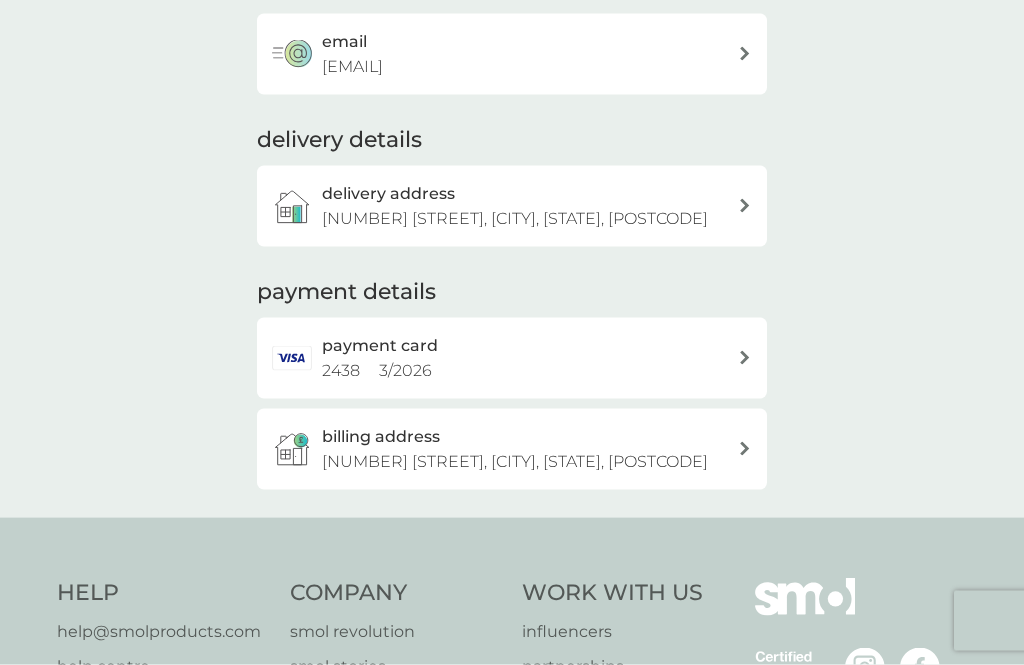scroll, scrollTop: 179, scrollLeft: 0, axis: vertical 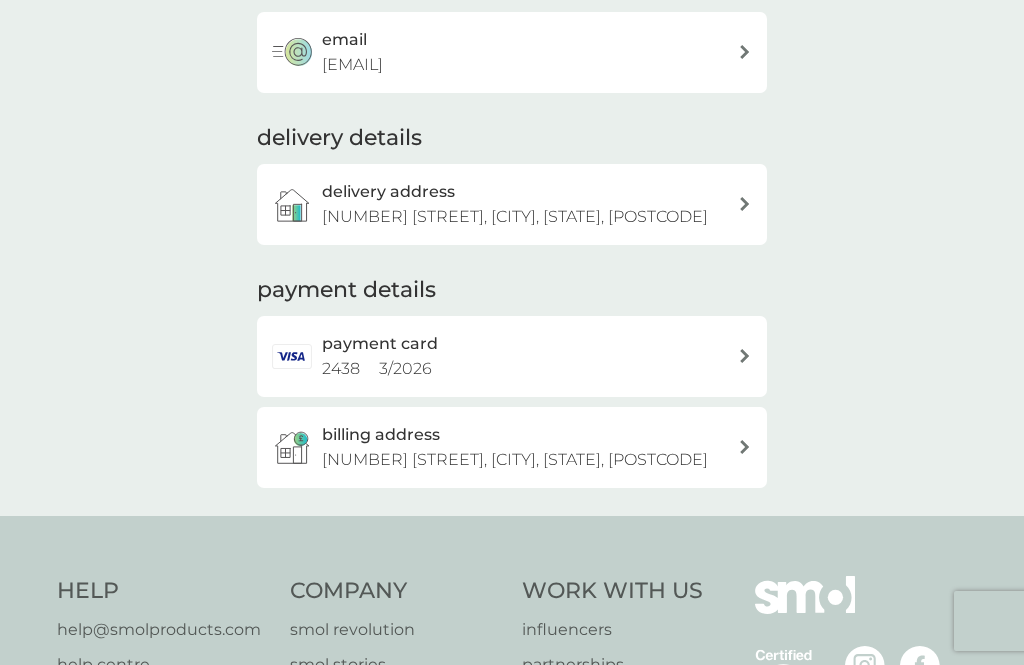 click at bounding box center (745, 204) 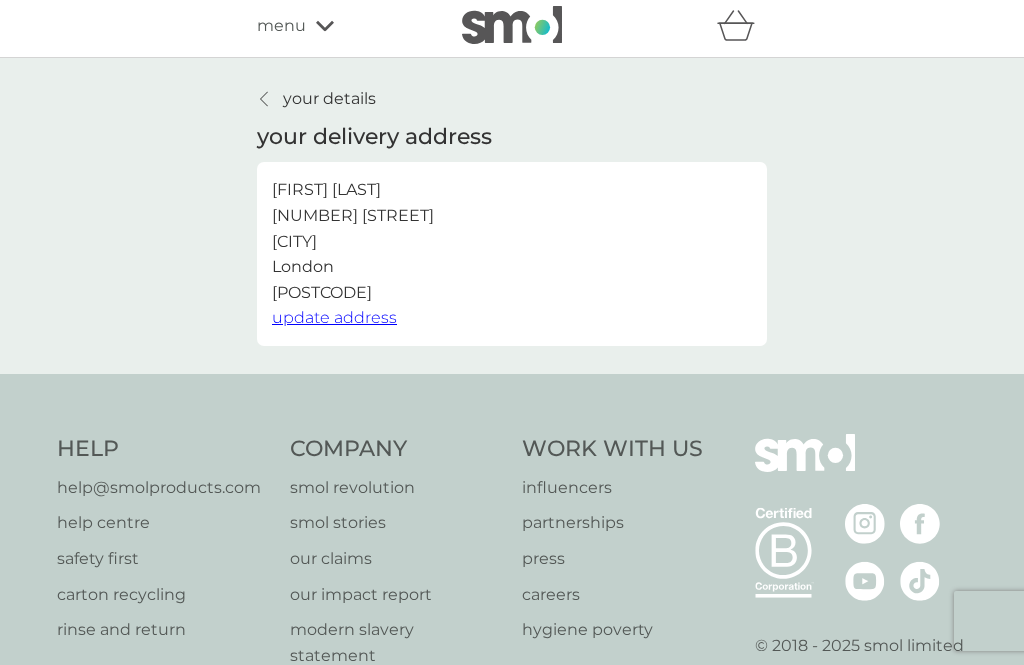 scroll, scrollTop: 0, scrollLeft: 0, axis: both 